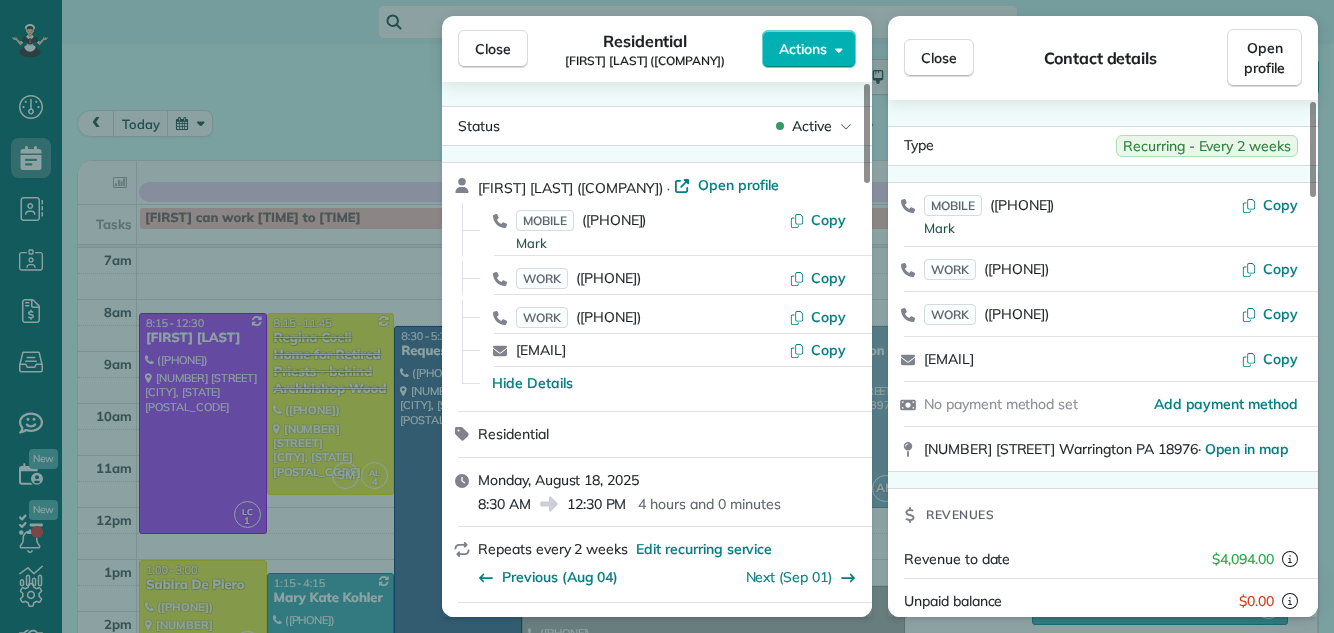 scroll, scrollTop: 0, scrollLeft: 0, axis: both 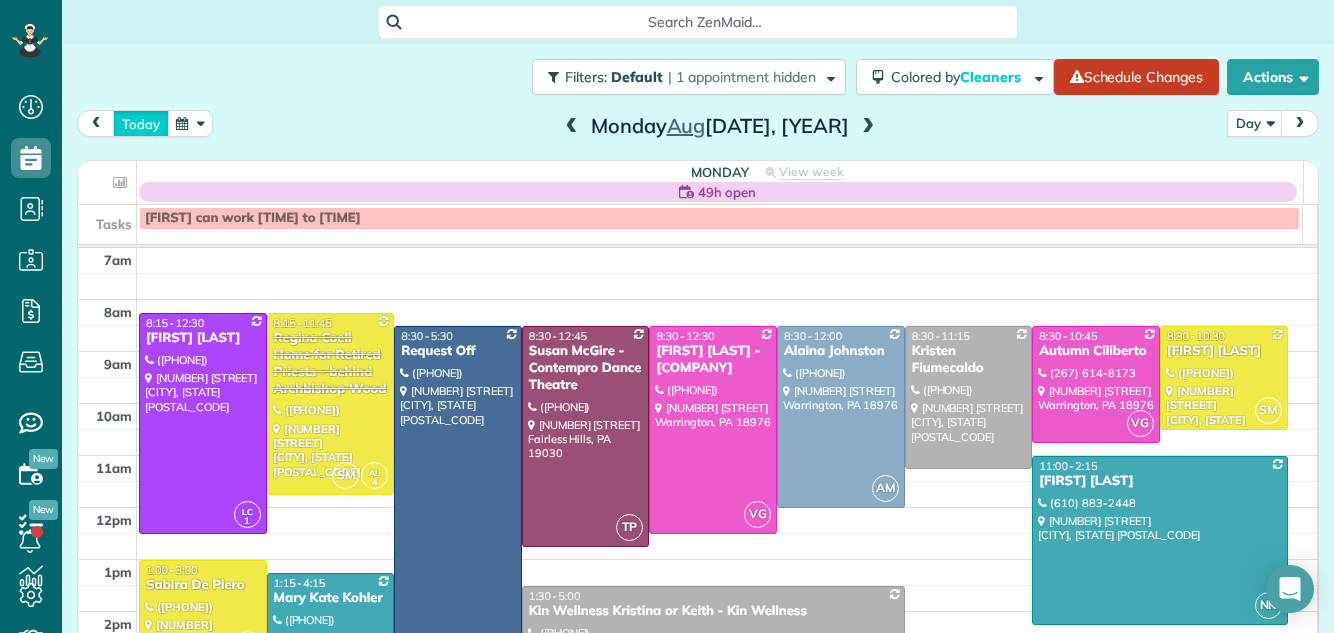 click on "today" at bounding box center (141, 123) 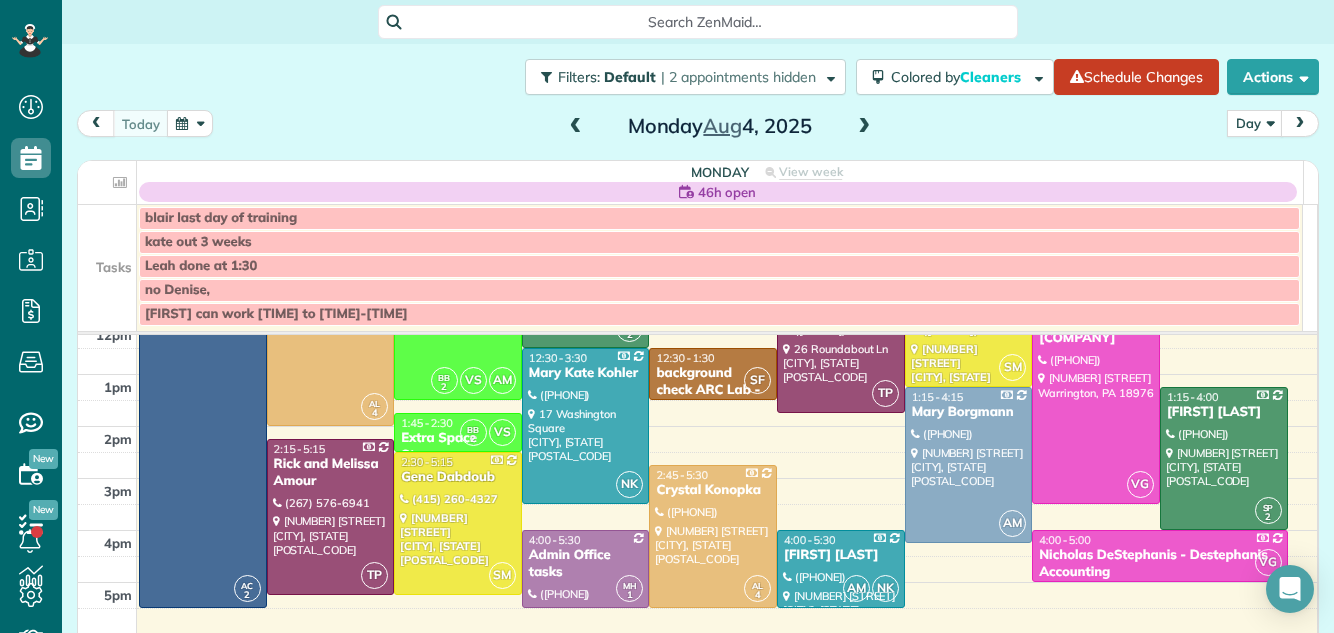 scroll, scrollTop: 285, scrollLeft: 0, axis: vertical 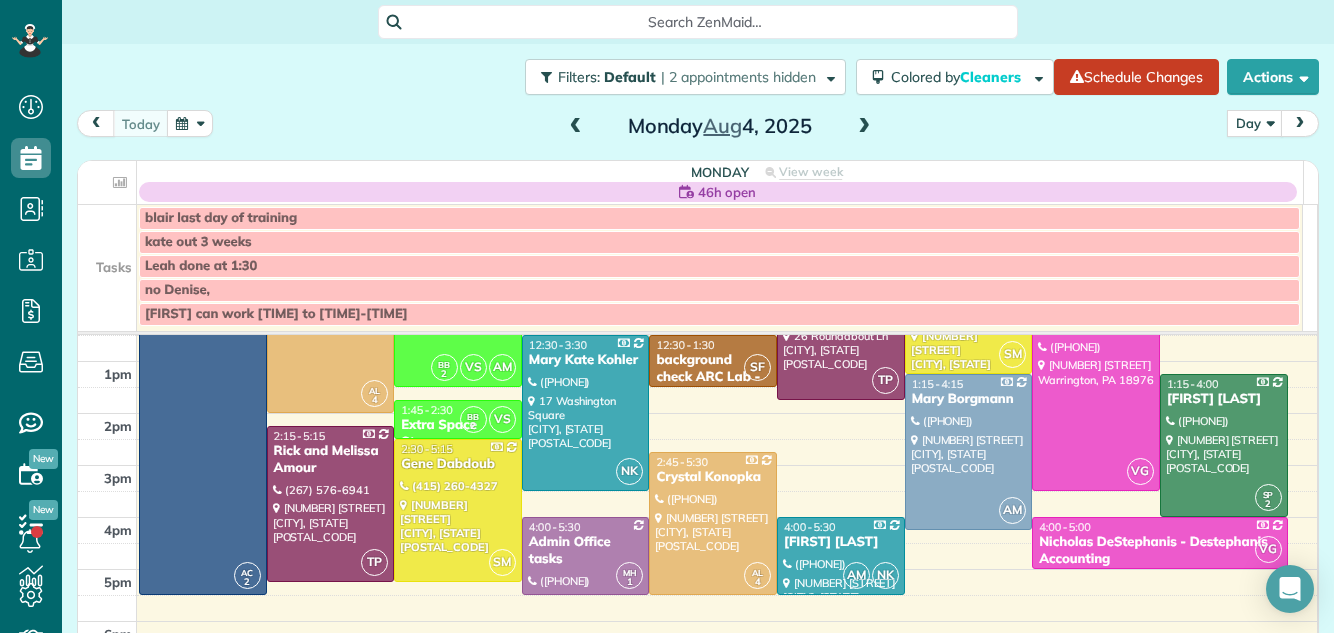 click at bounding box center [864, 127] 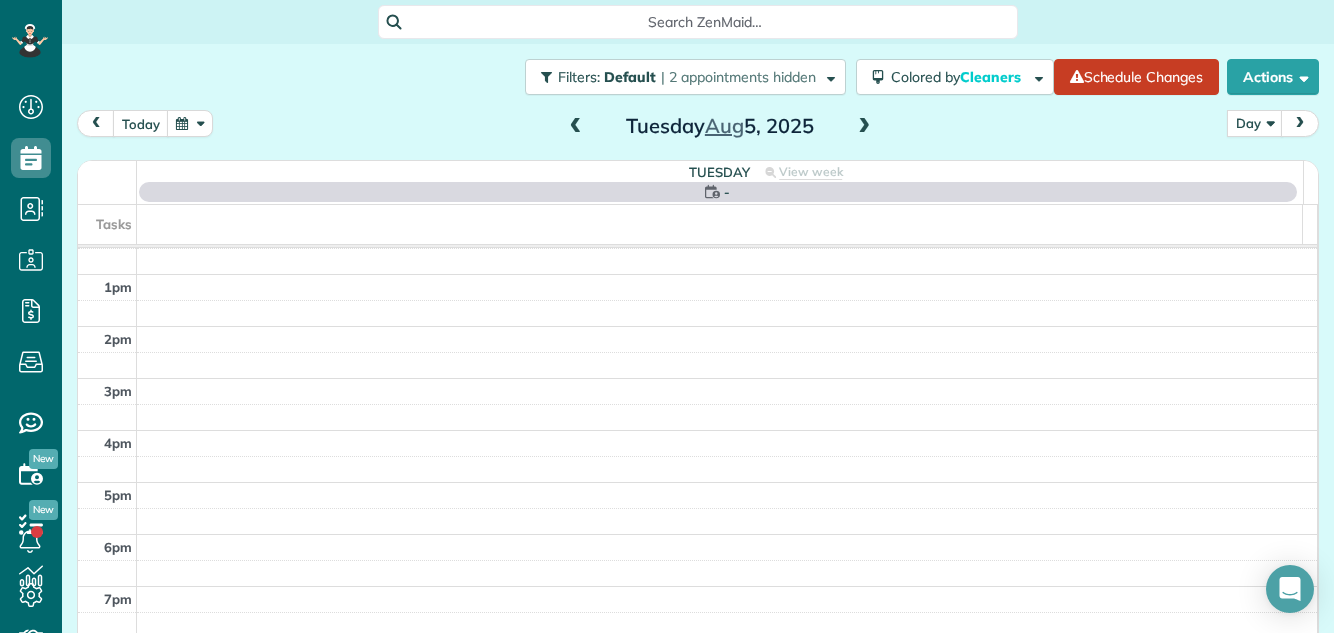 scroll, scrollTop: 0, scrollLeft: 0, axis: both 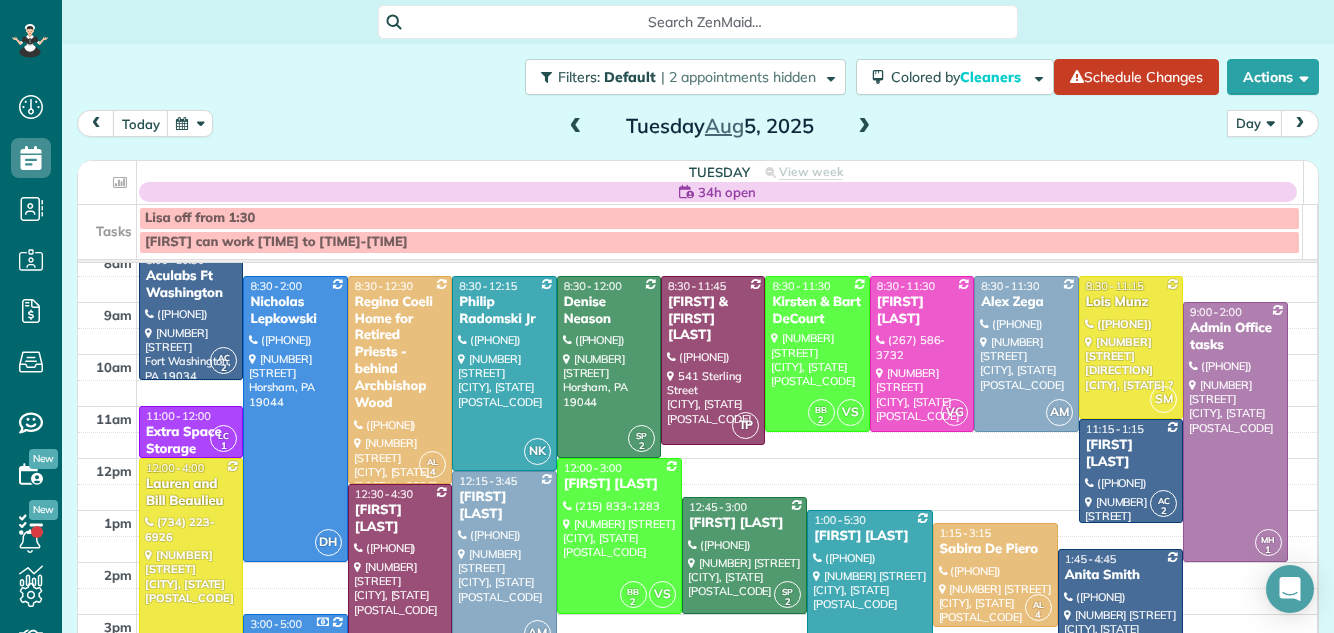 click at bounding box center (576, 127) 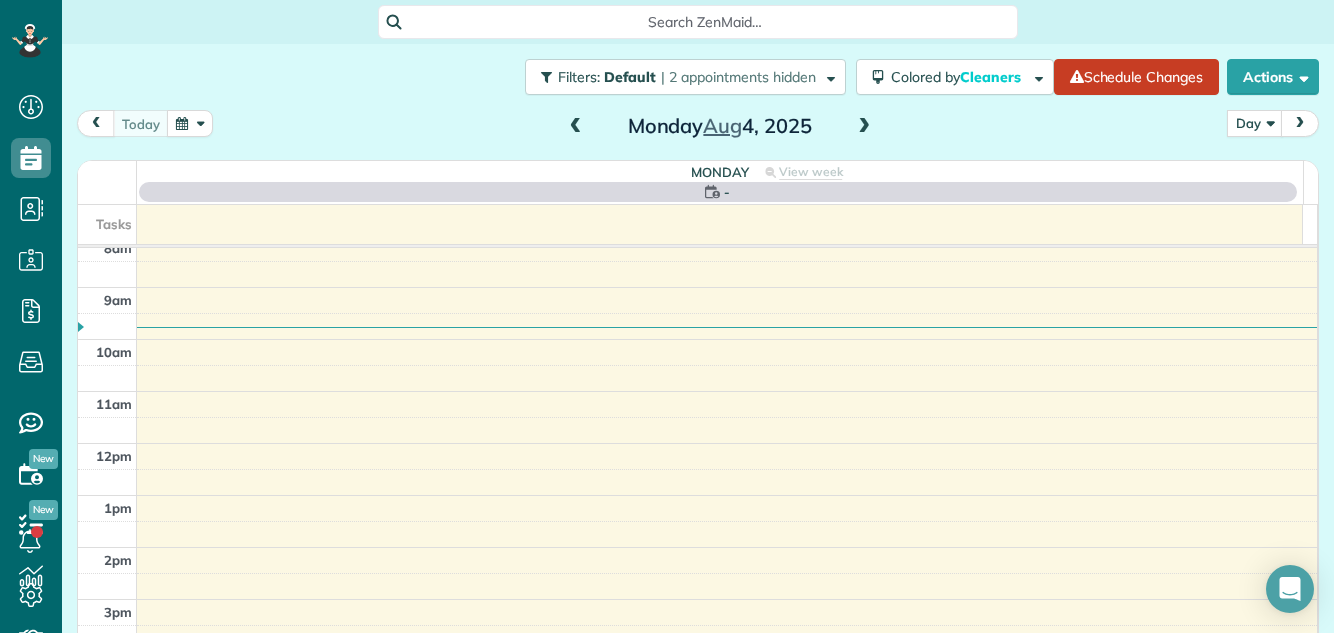 scroll, scrollTop: 0, scrollLeft: 0, axis: both 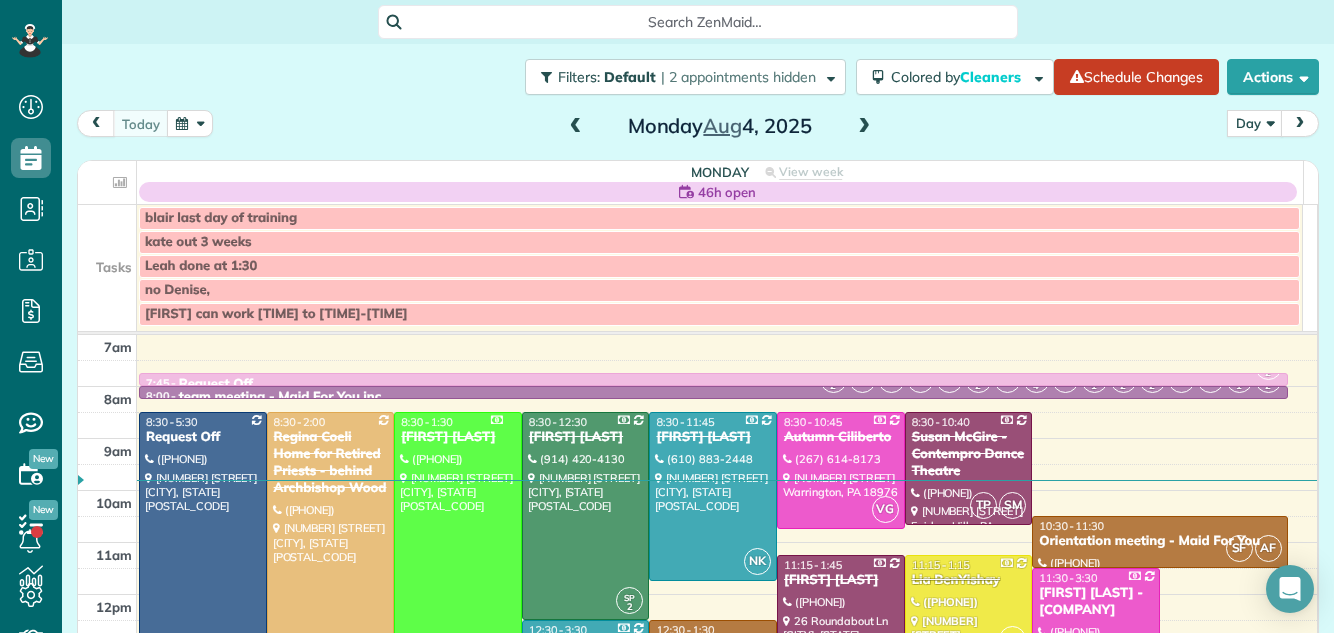 click at bounding box center (864, 127) 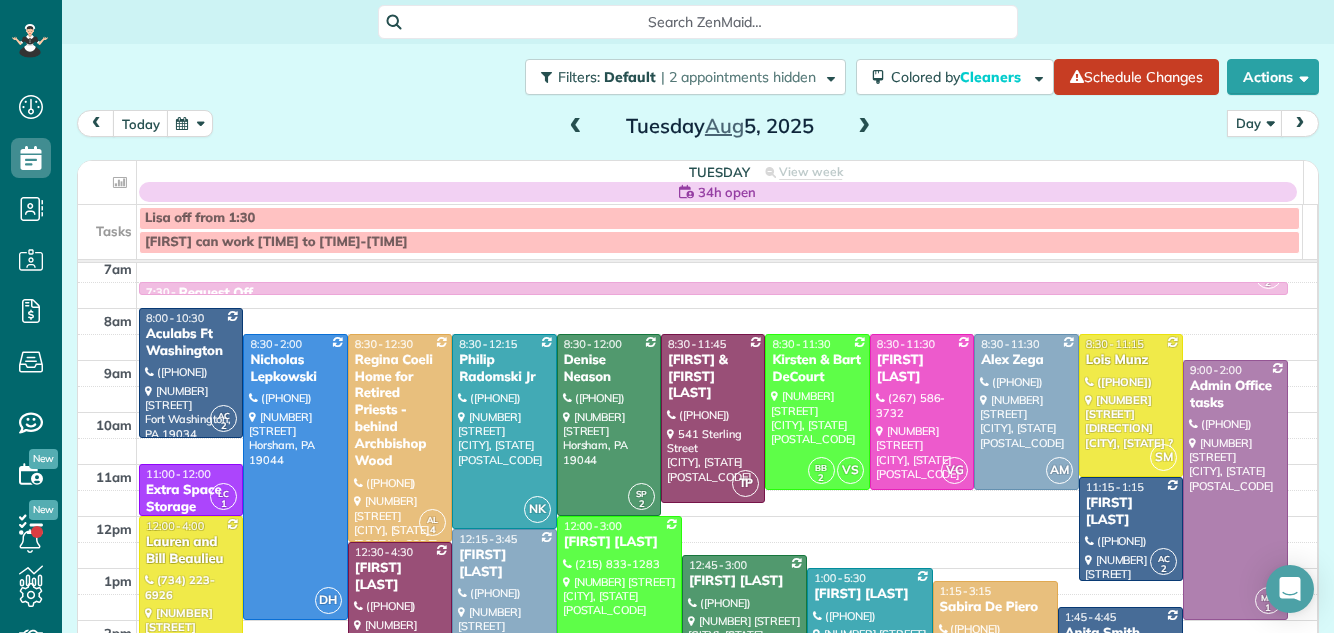 scroll, scrollTop: 0, scrollLeft: 0, axis: both 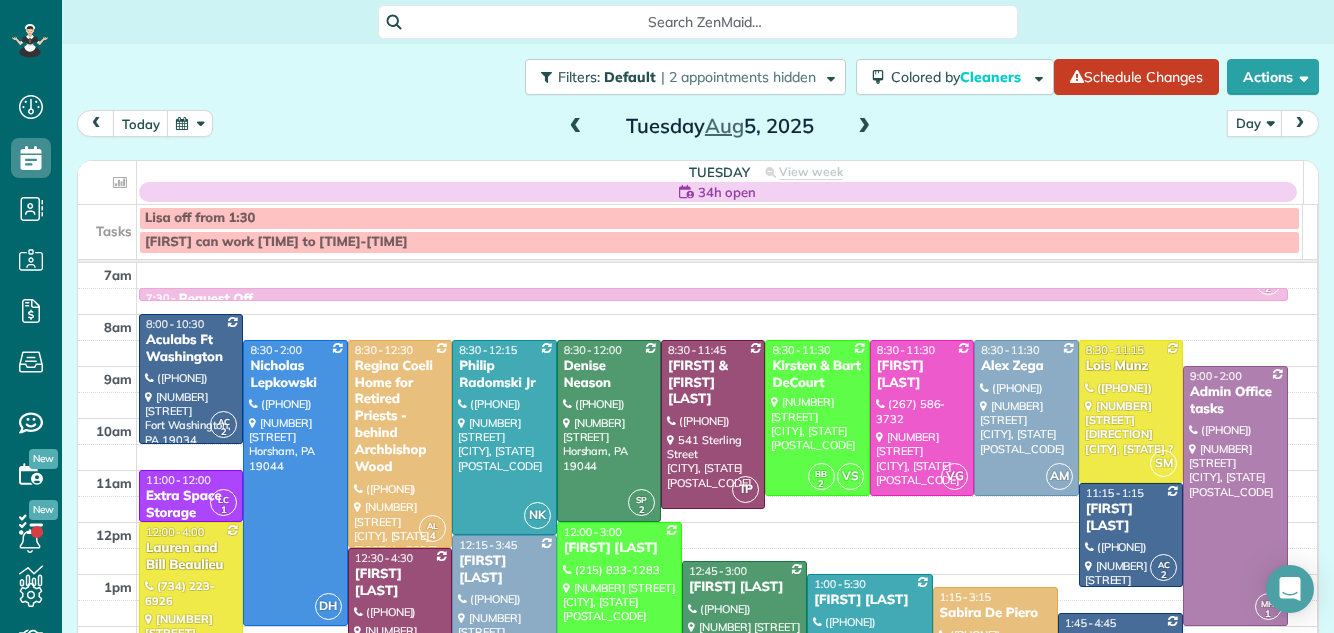 click at bounding box center (864, 127) 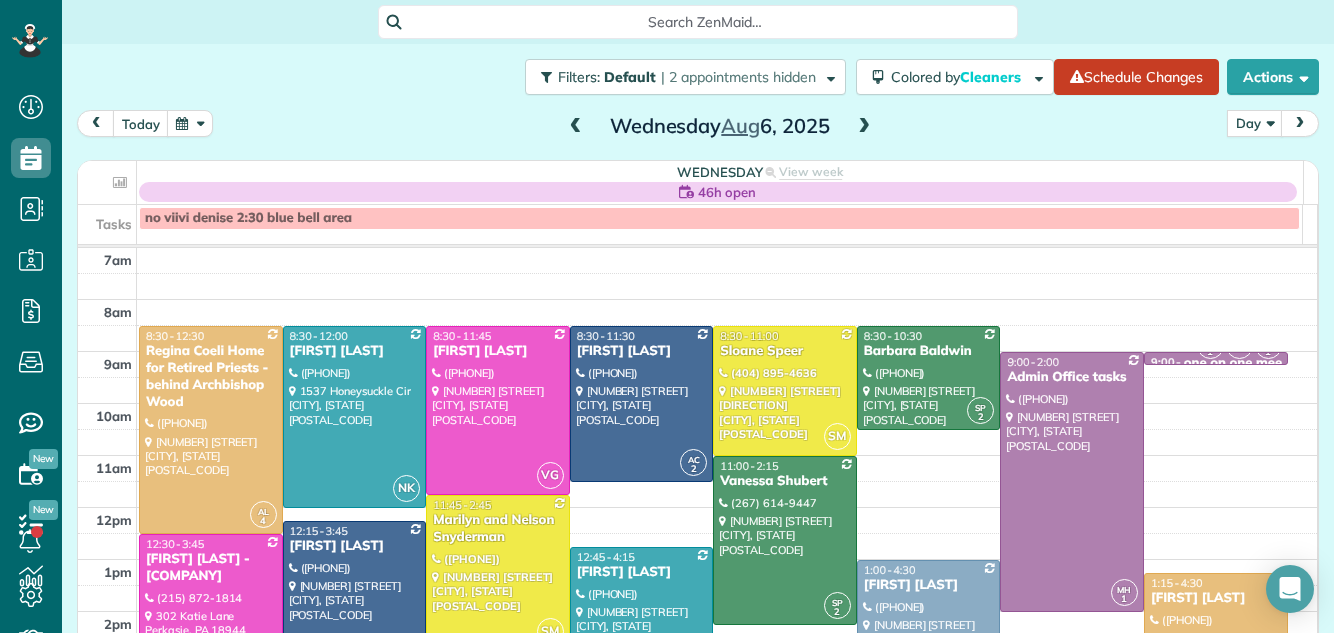 drag, startPoint x: 573, startPoint y: 127, endPoint x: 1186, endPoint y: 278, distance: 631.32404 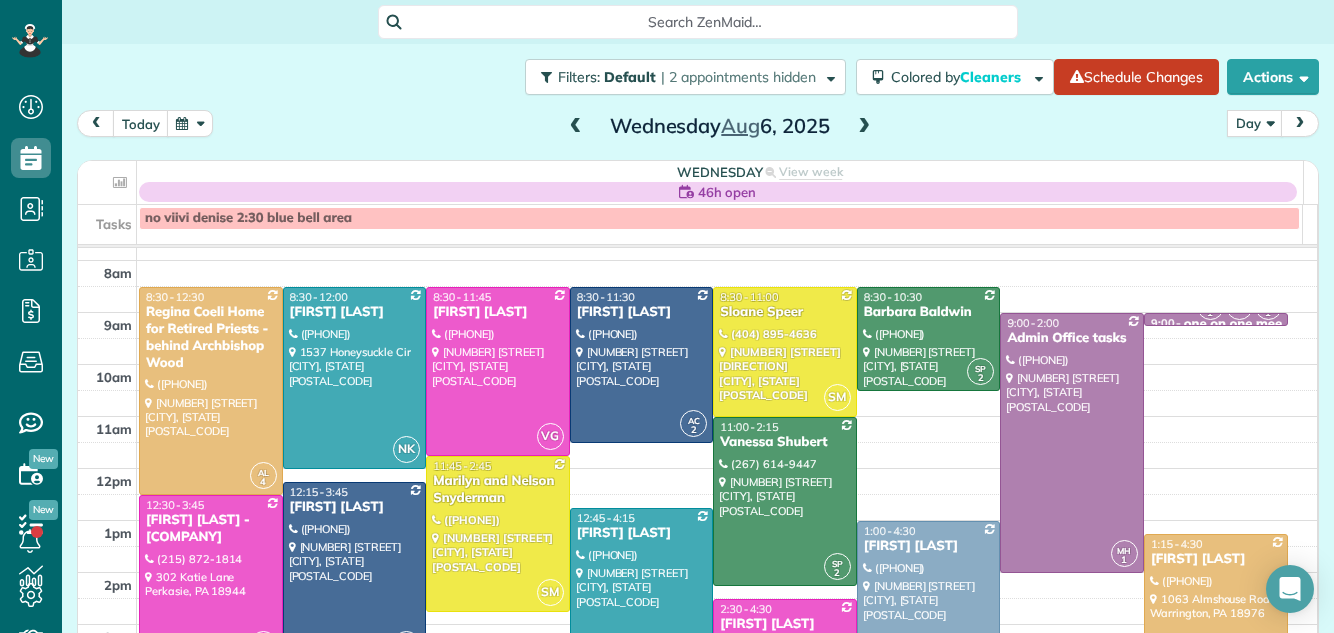 scroll, scrollTop: 33, scrollLeft: 0, axis: vertical 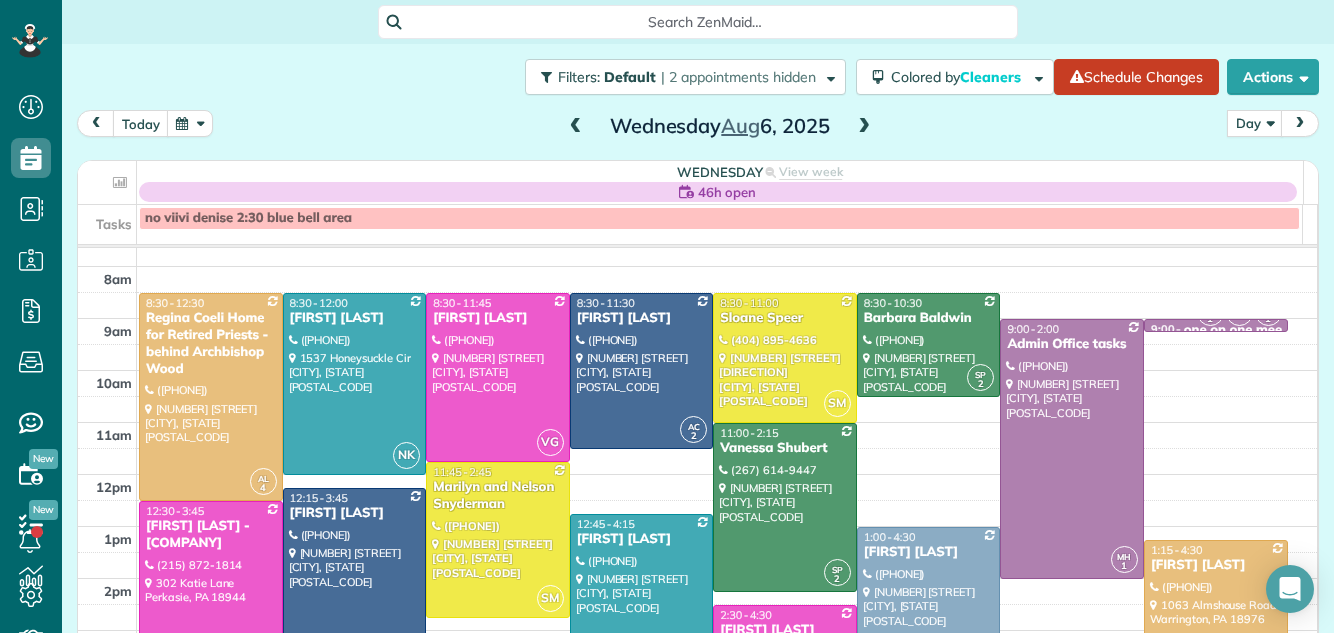 click at bounding box center [576, 127] 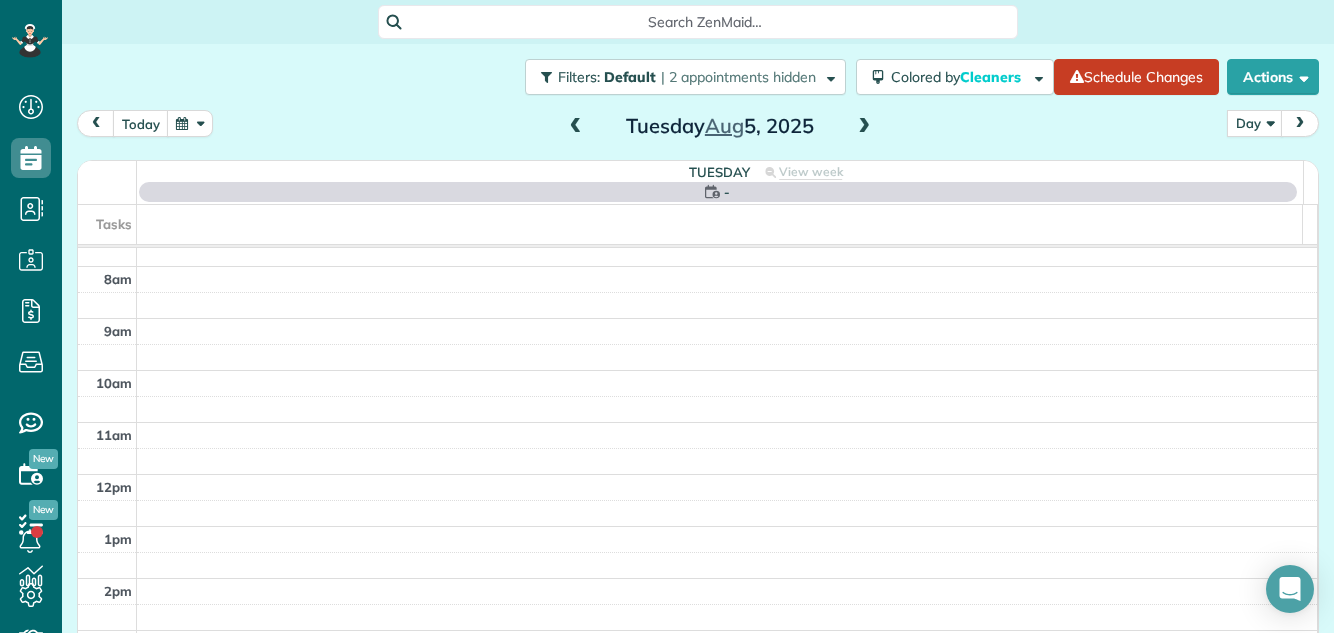 scroll, scrollTop: 0, scrollLeft: 0, axis: both 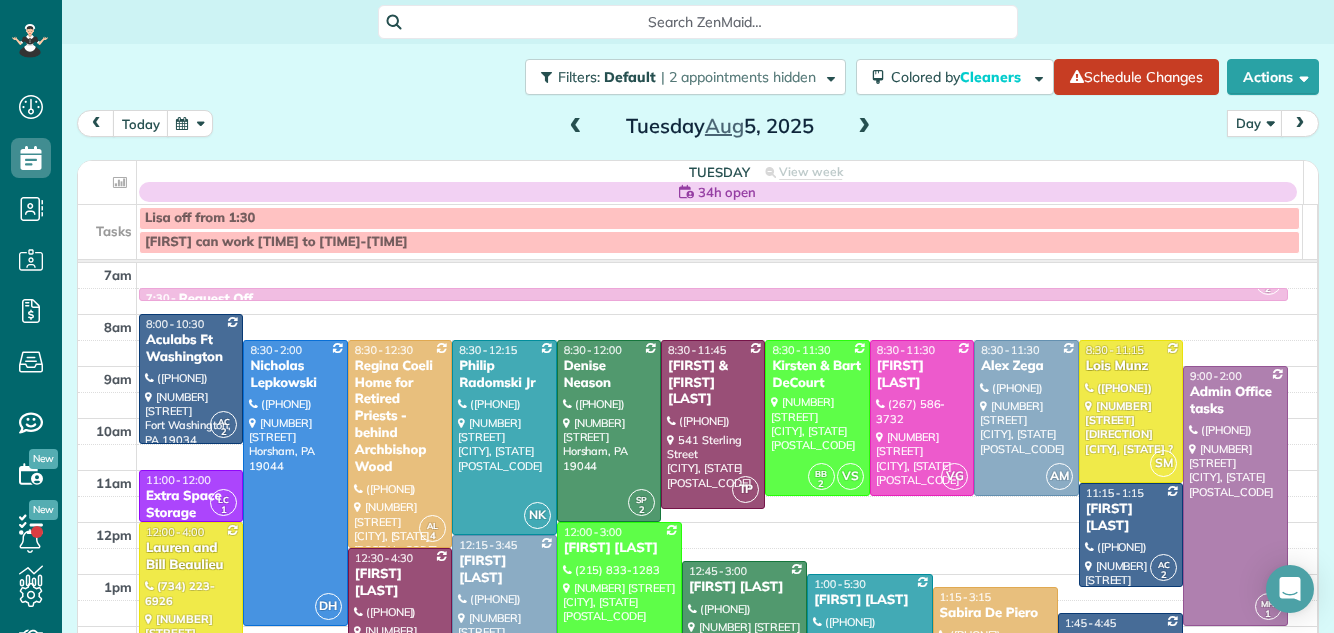 click at bounding box center (576, 127) 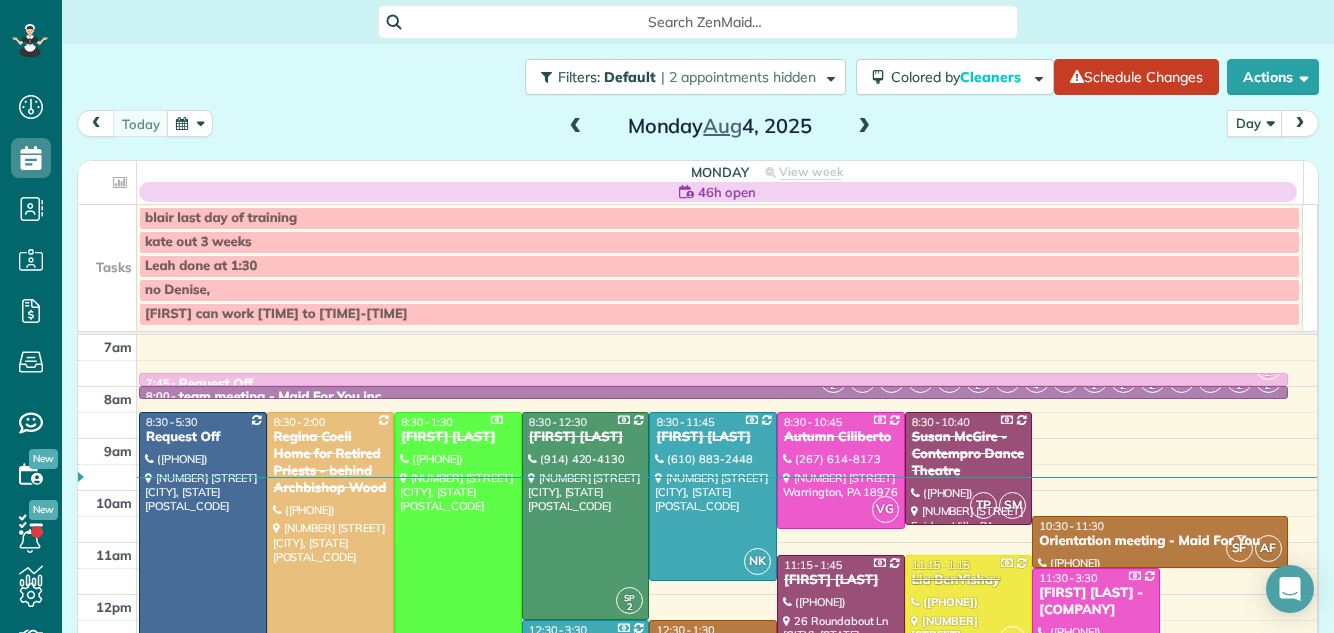 scroll, scrollTop: 73, scrollLeft: 0, axis: vertical 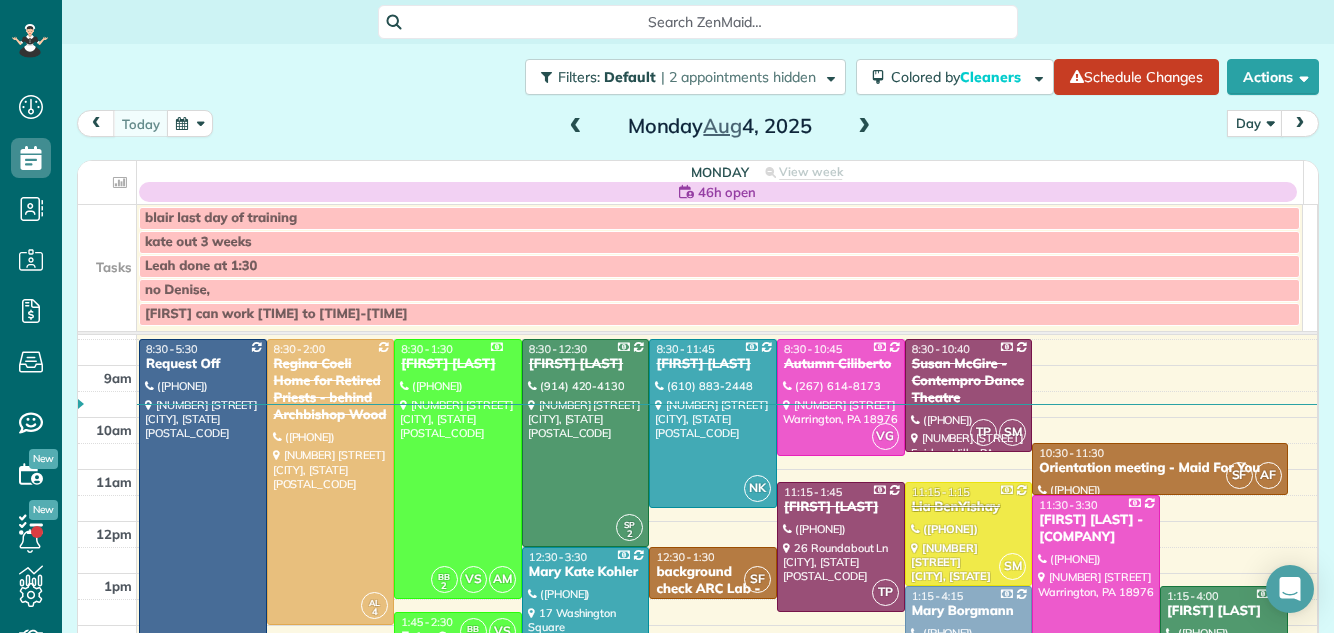 click at bounding box center (864, 127) 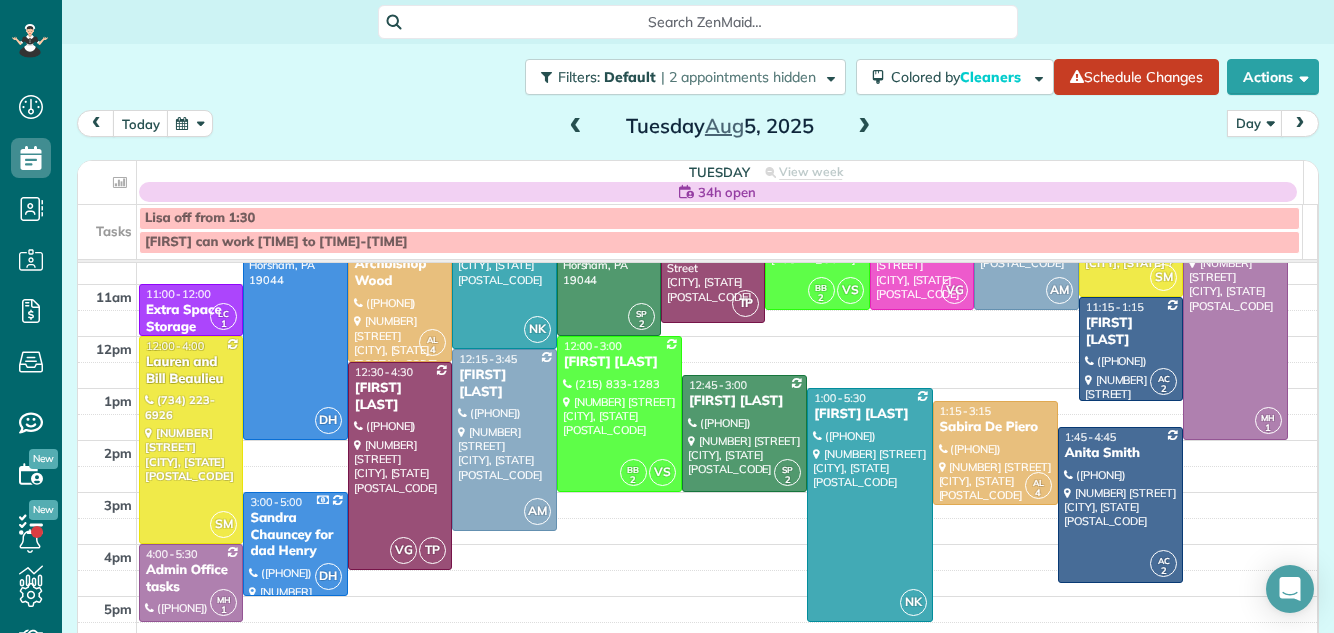 scroll, scrollTop: 196, scrollLeft: 0, axis: vertical 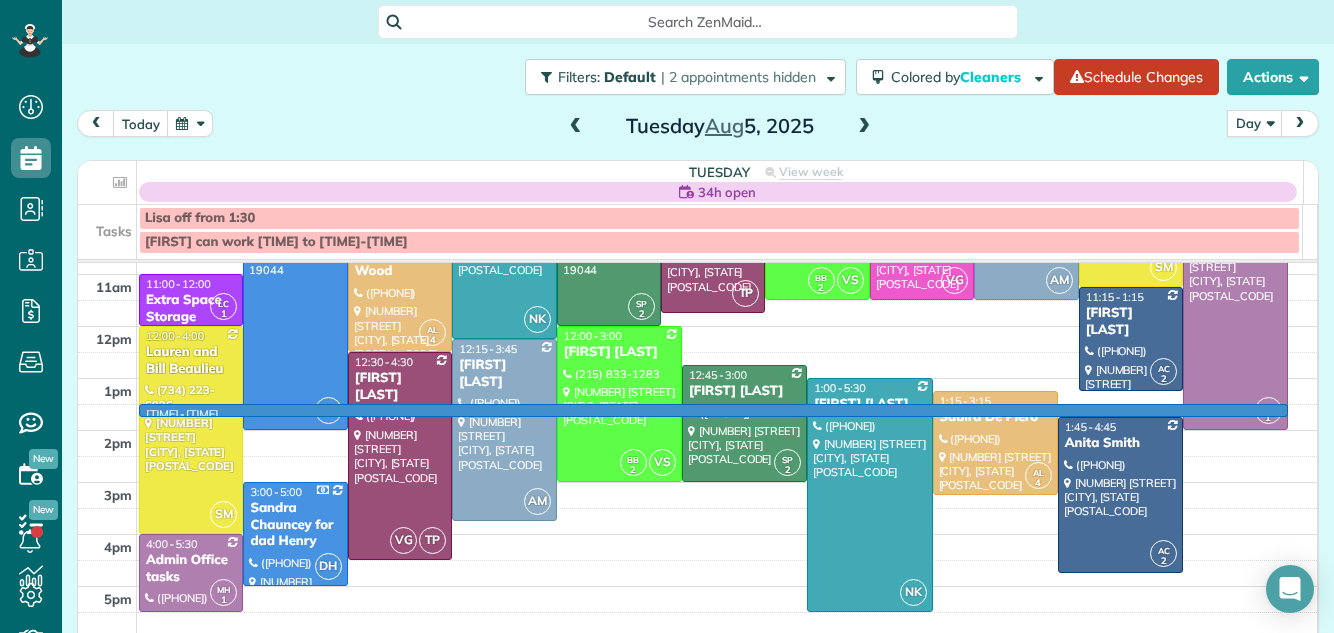click at bounding box center (727, 417) 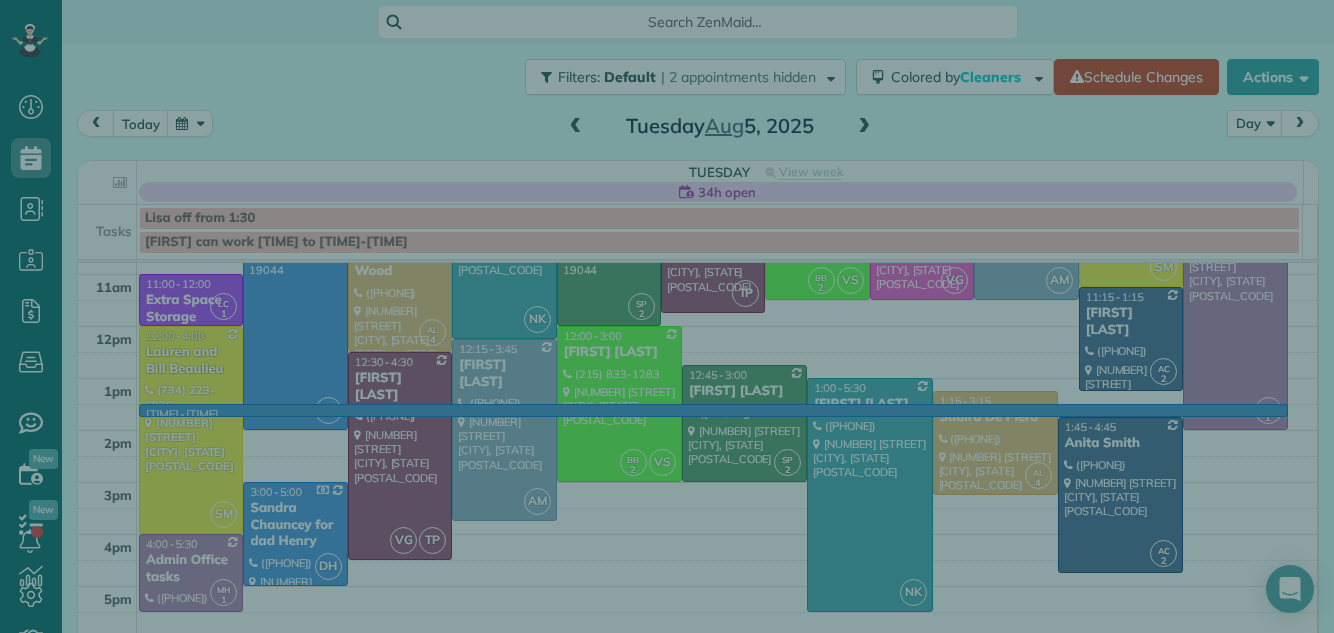 click on "Select a contact Add new" at bounding box center [1103, 348] 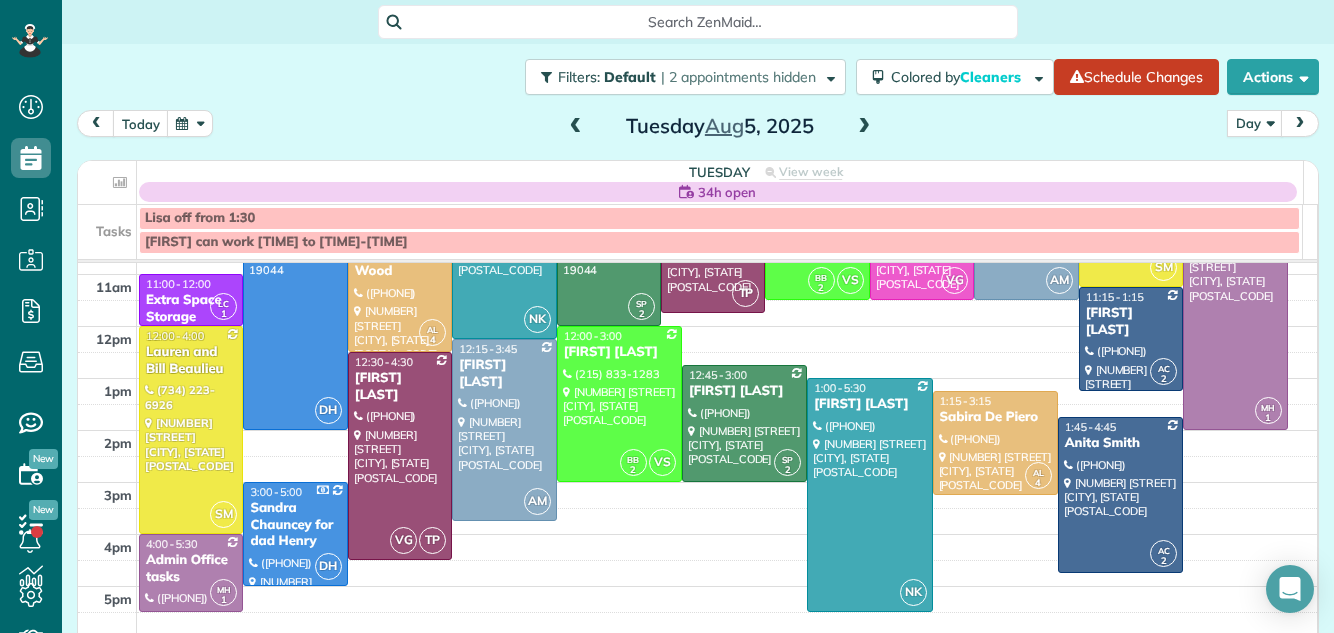 click at bounding box center [864, 127] 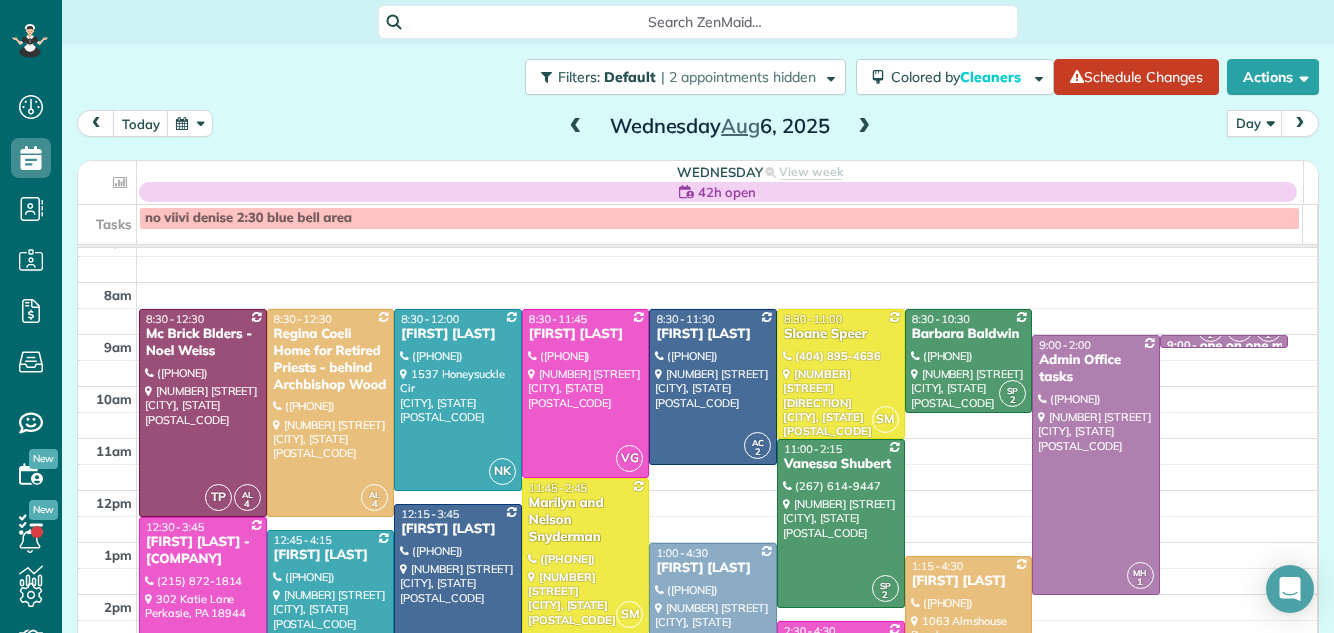 scroll, scrollTop: 0, scrollLeft: 0, axis: both 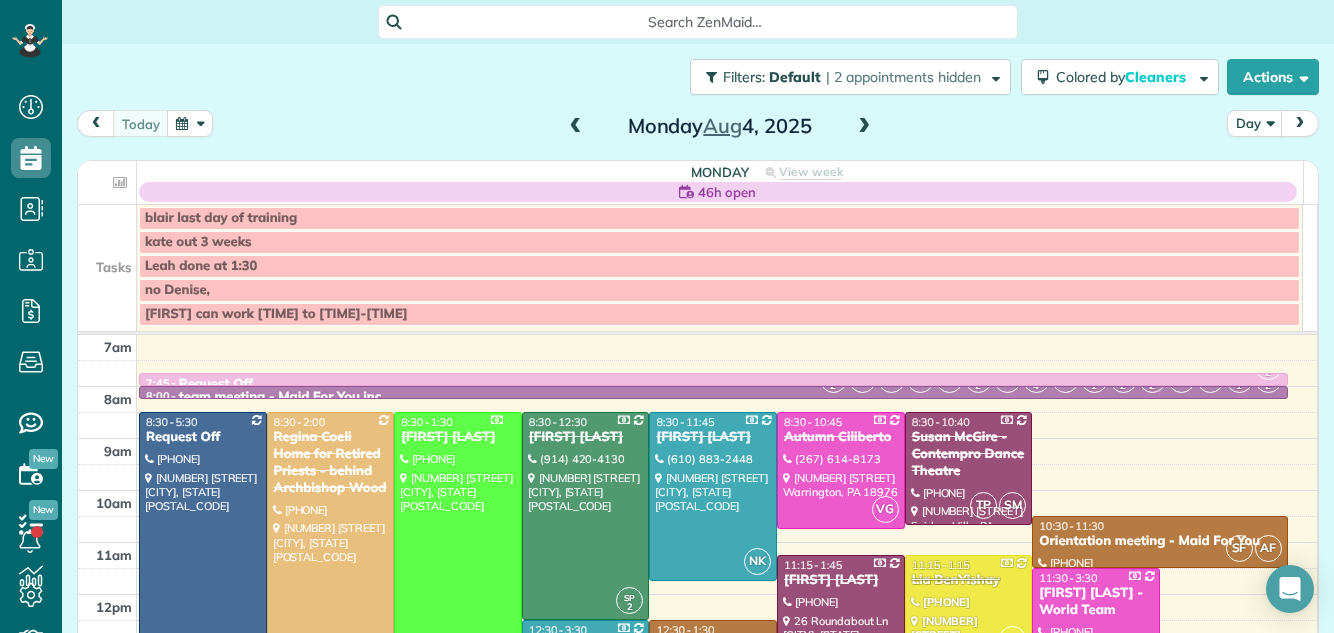 click at bounding box center (864, 127) 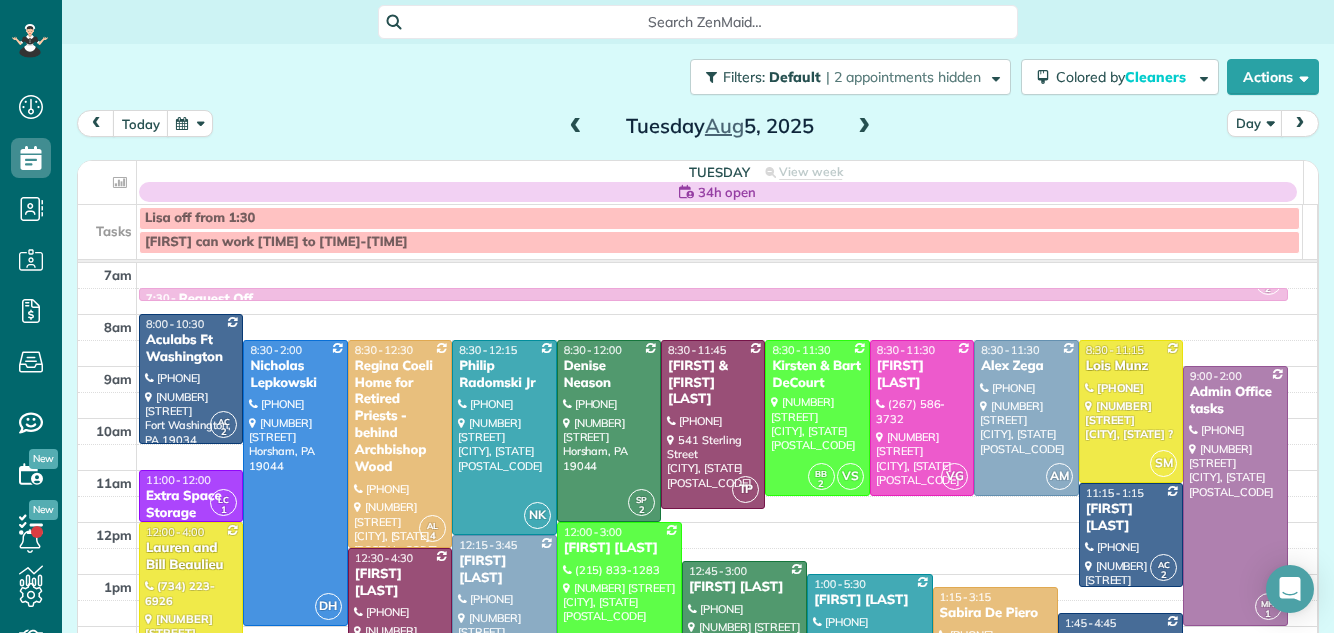 click at bounding box center (864, 127) 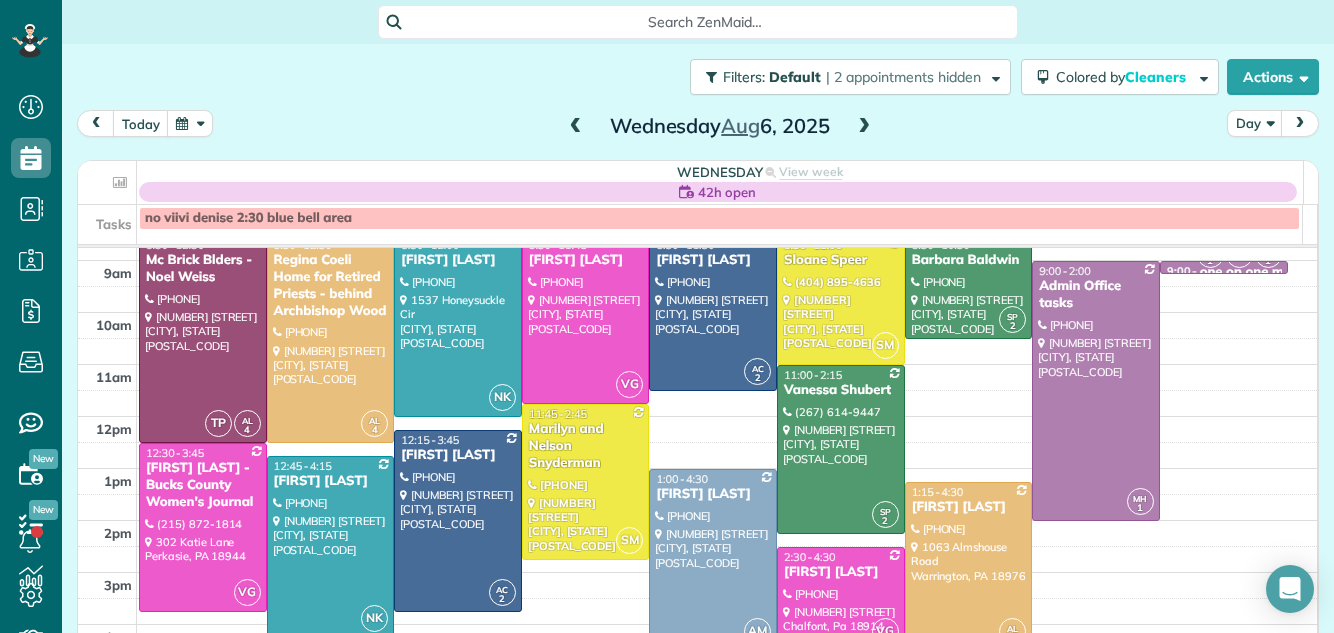 scroll, scrollTop: 29, scrollLeft: 0, axis: vertical 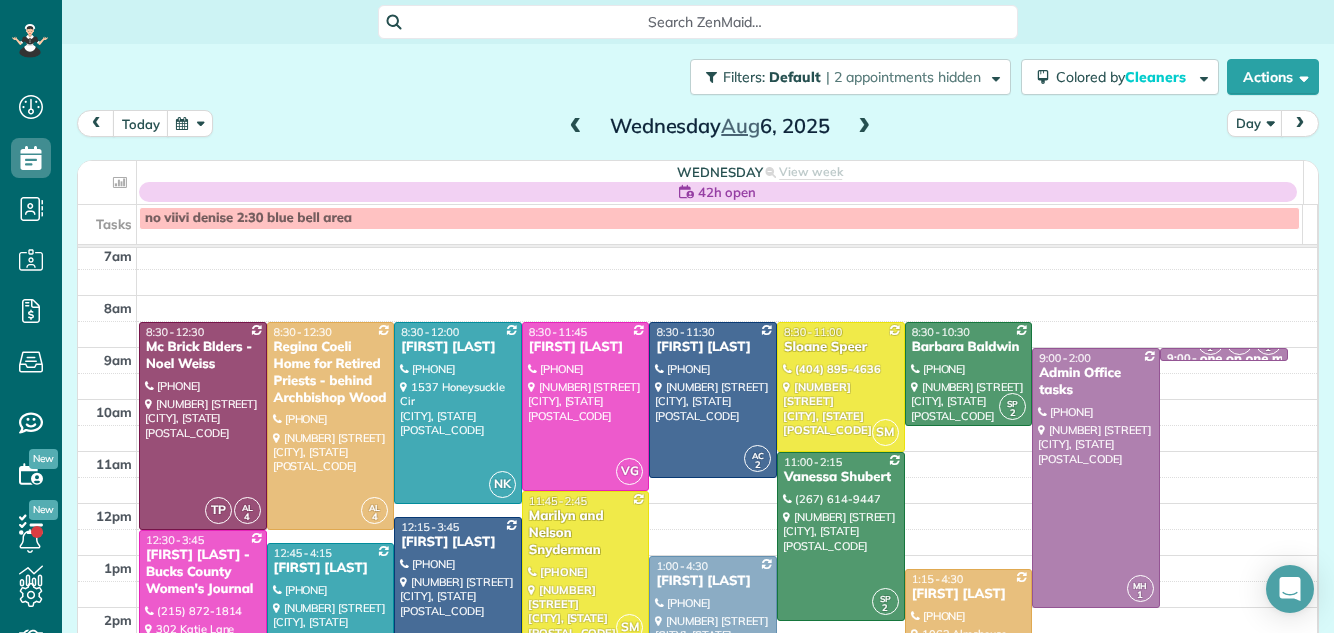 click at bounding box center (576, 127) 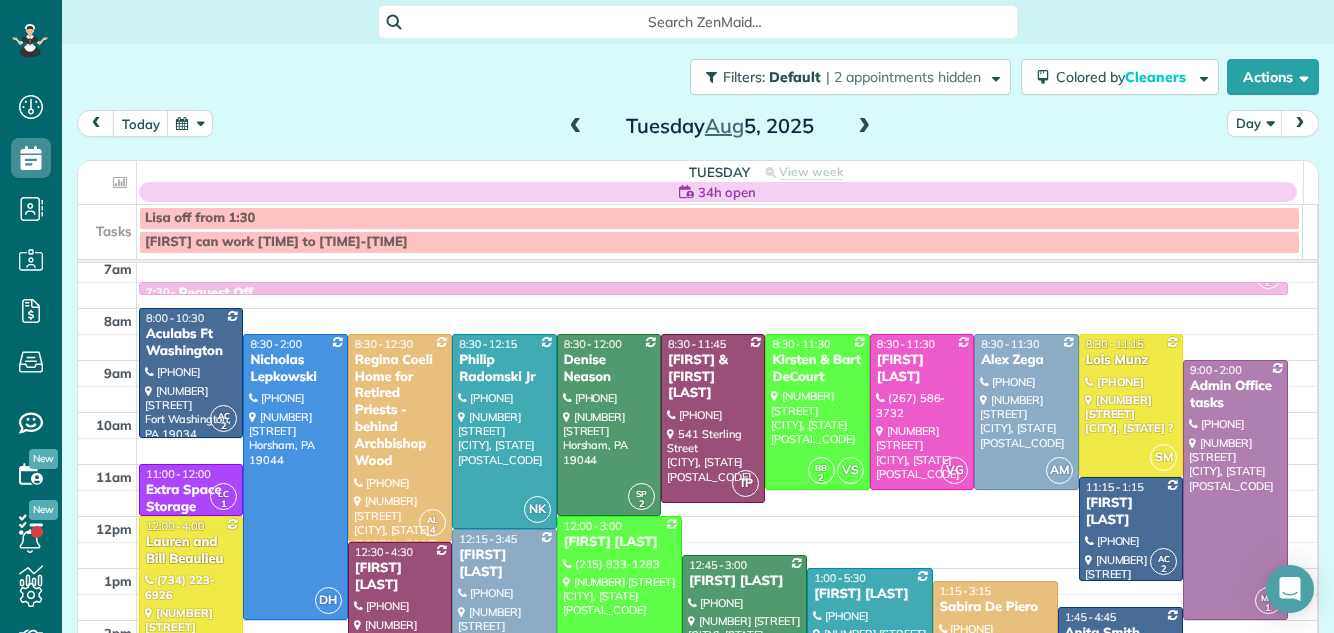 scroll, scrollTop: 0, scrollLeft: 0, axis: both 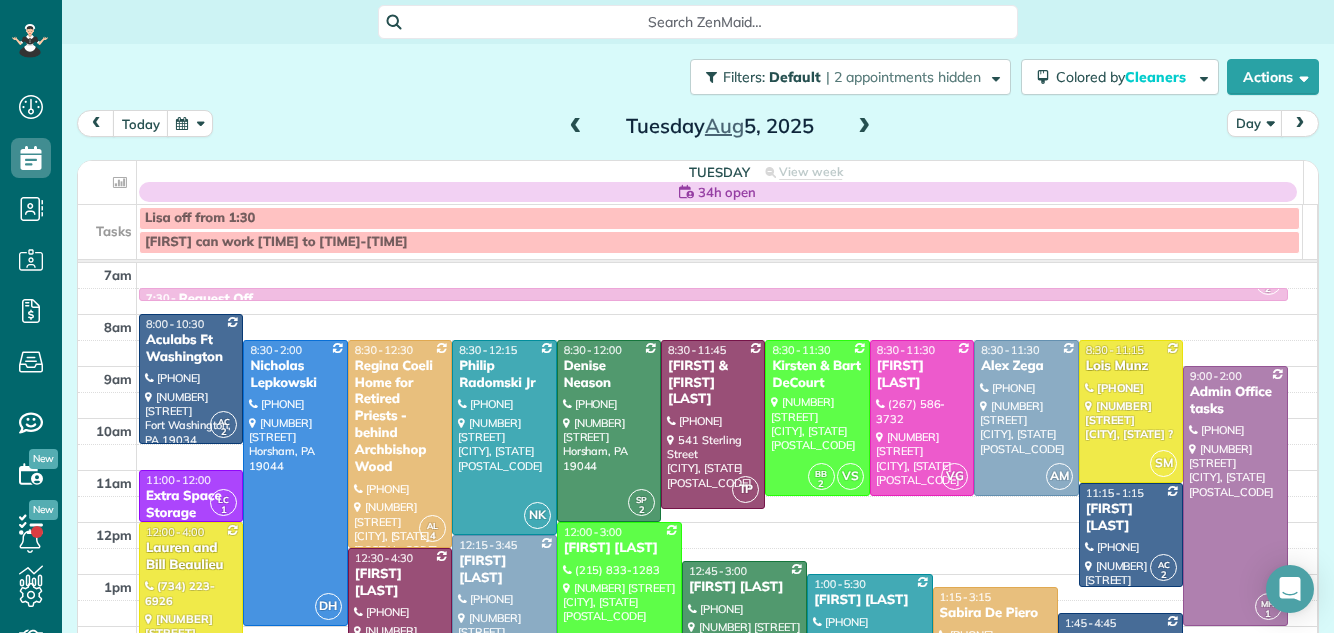 click at bounding box center [576, 127] 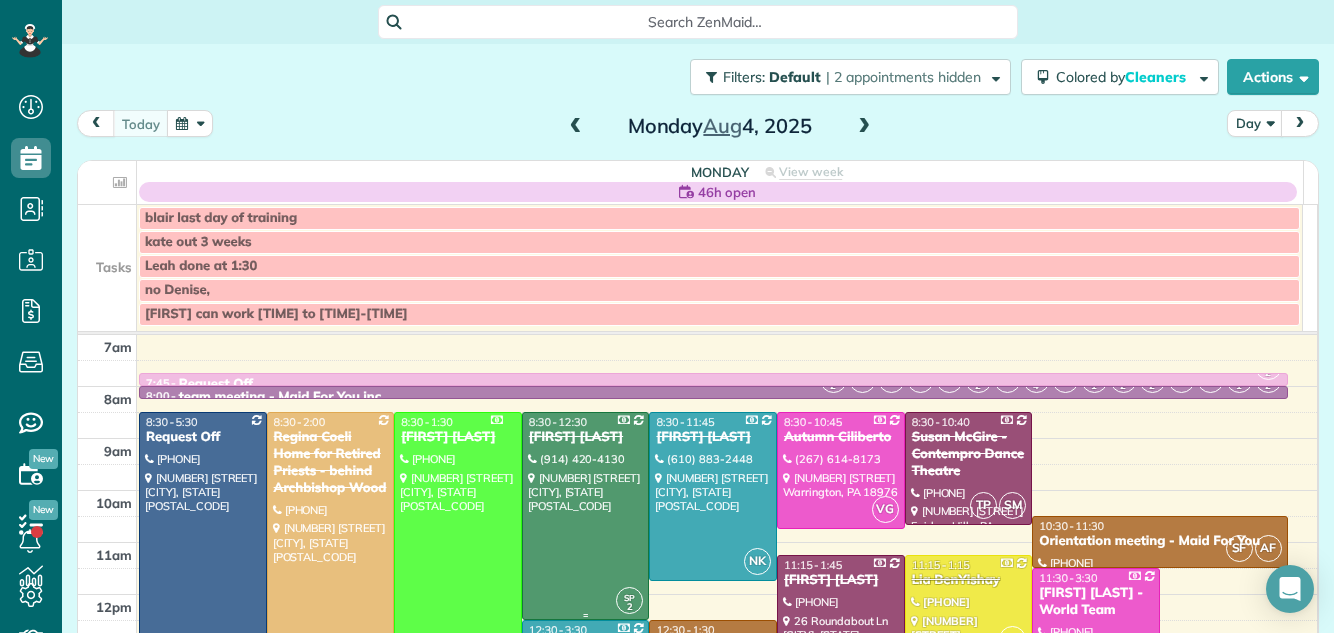 click at bounding box center (586, 516) 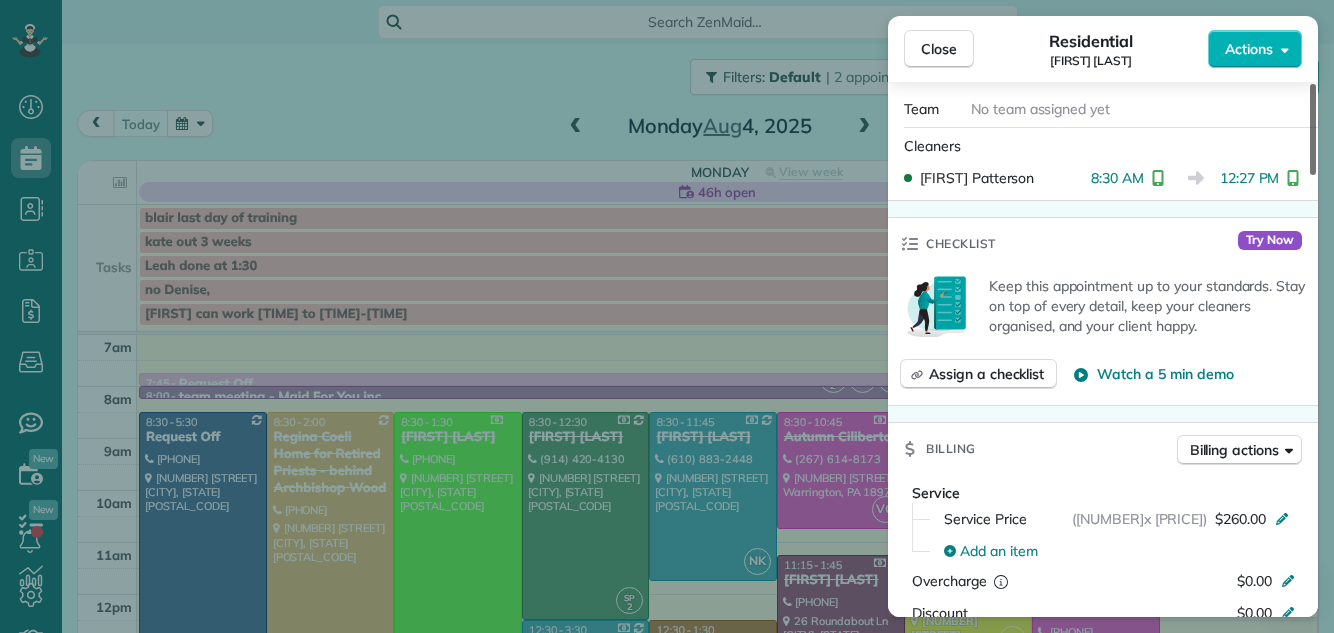 scroll, scrollTop: 0, scrollLeft: 0, axis: both 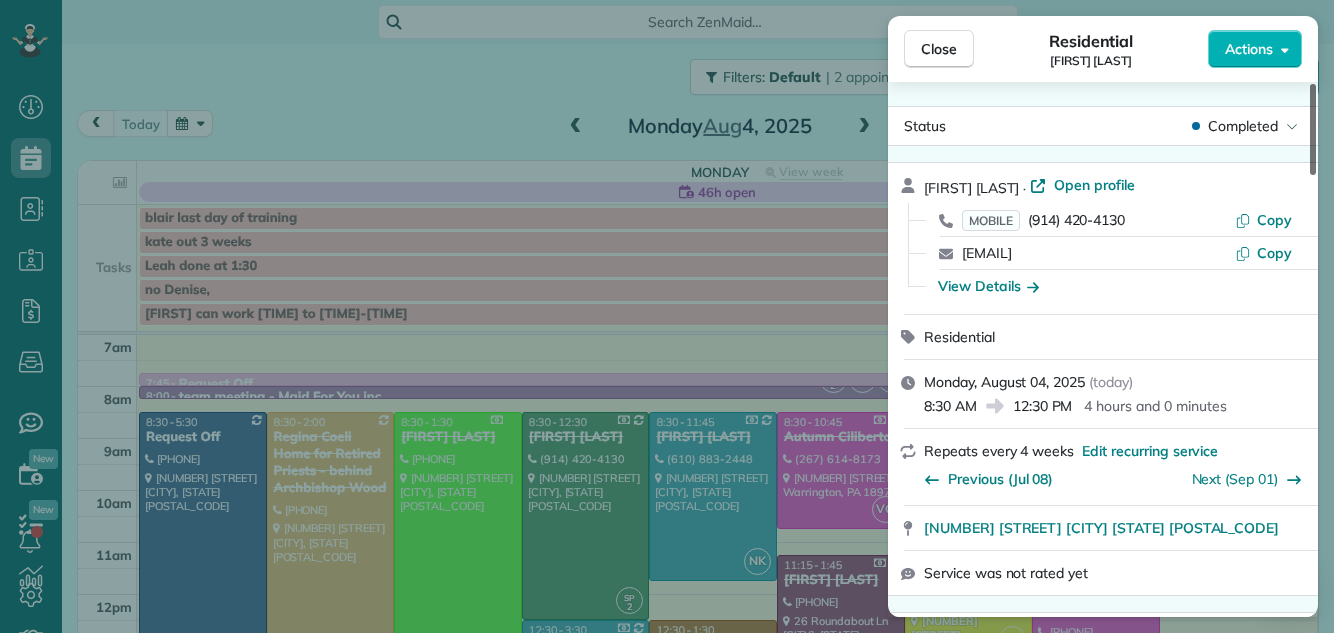 drag, startPoint x: 1312, startPoint y: 153, endPoint x: 1330, endPoint y: 105, distance: 51.264023 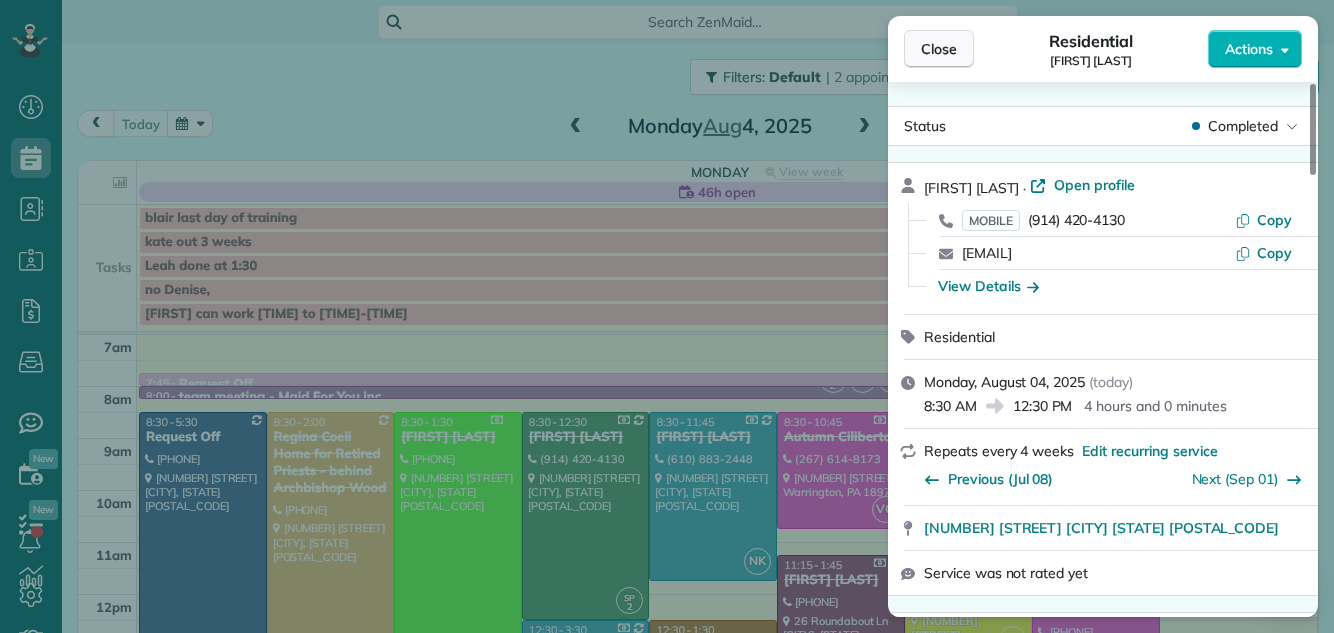 click on "Close" at bounding box center (939, 49) 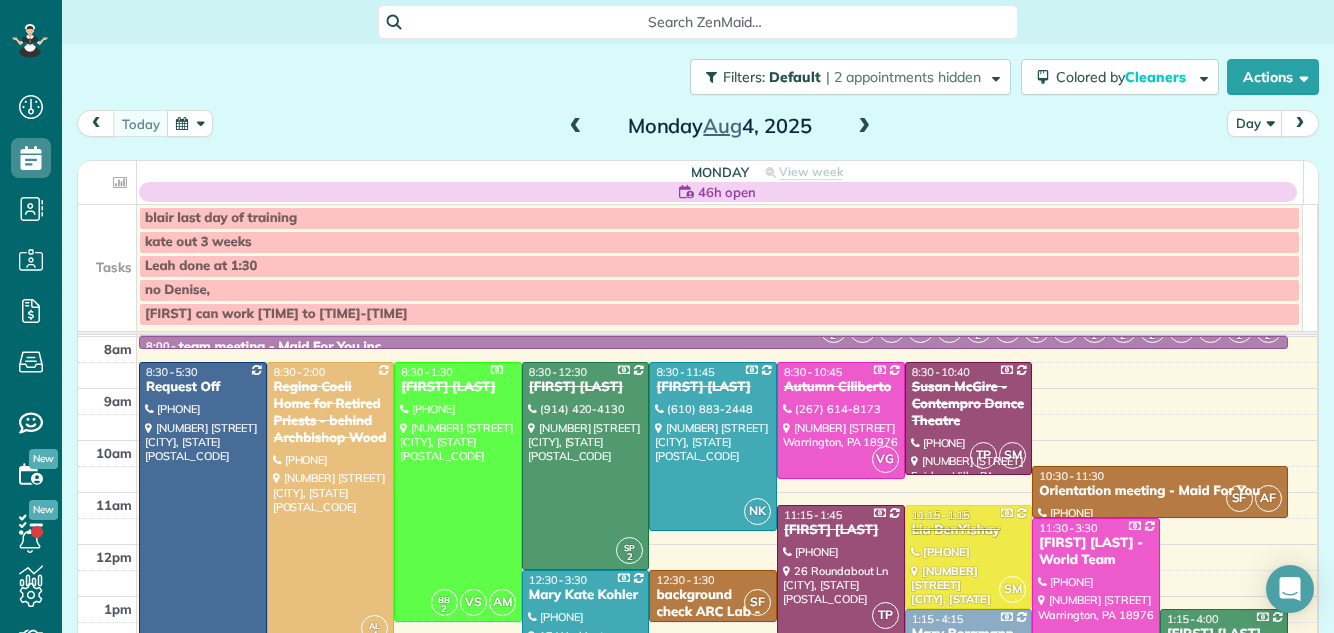 scroll, scrollTop: 0, scrollLeft: 0, axis: both 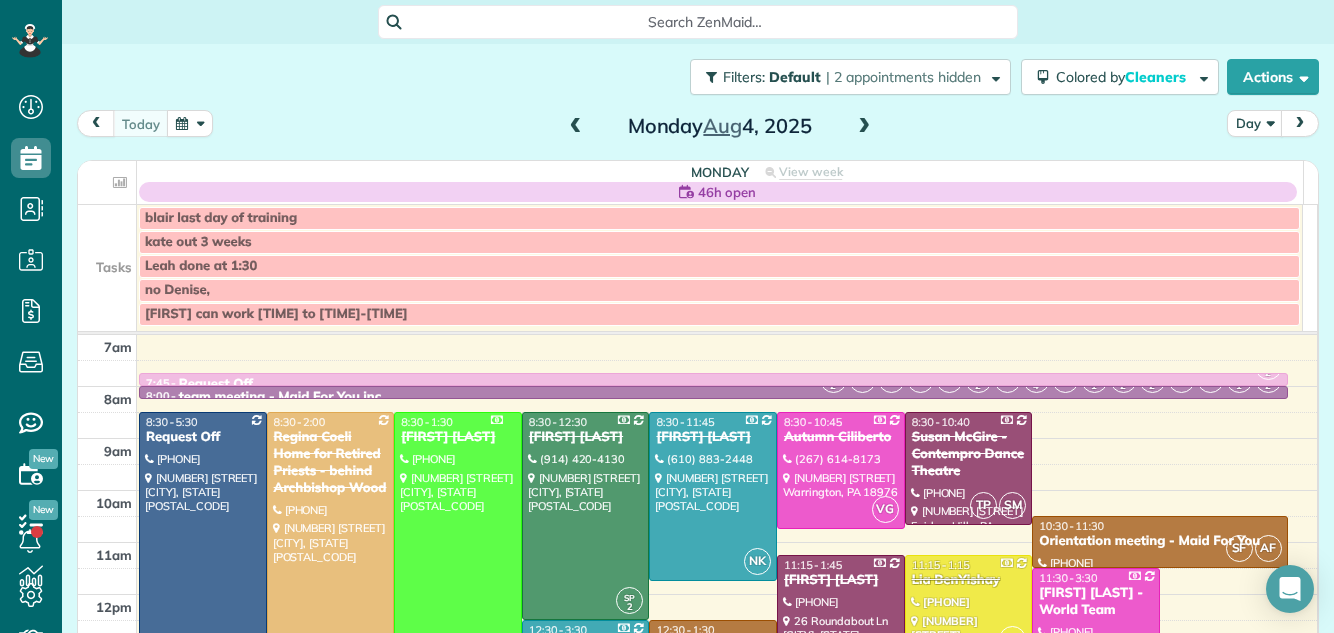 click at bounding box center (864, 127) 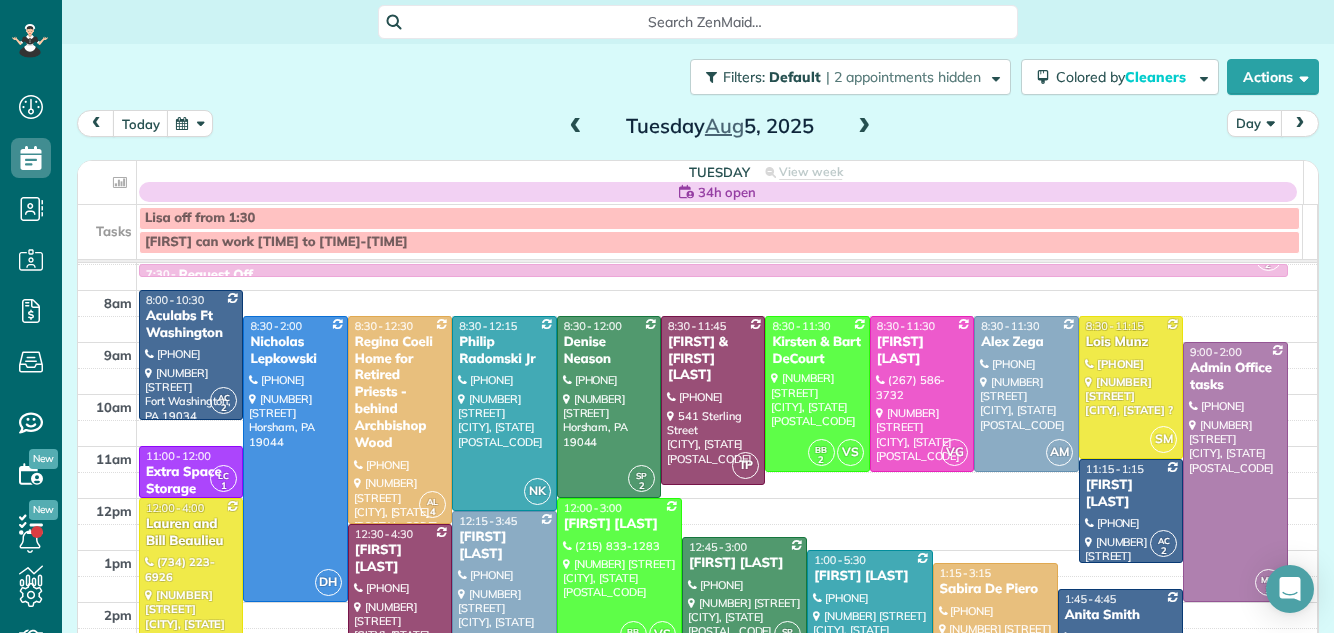 scroll, scrollTop: 0, scrollLeft: 0, axis: both 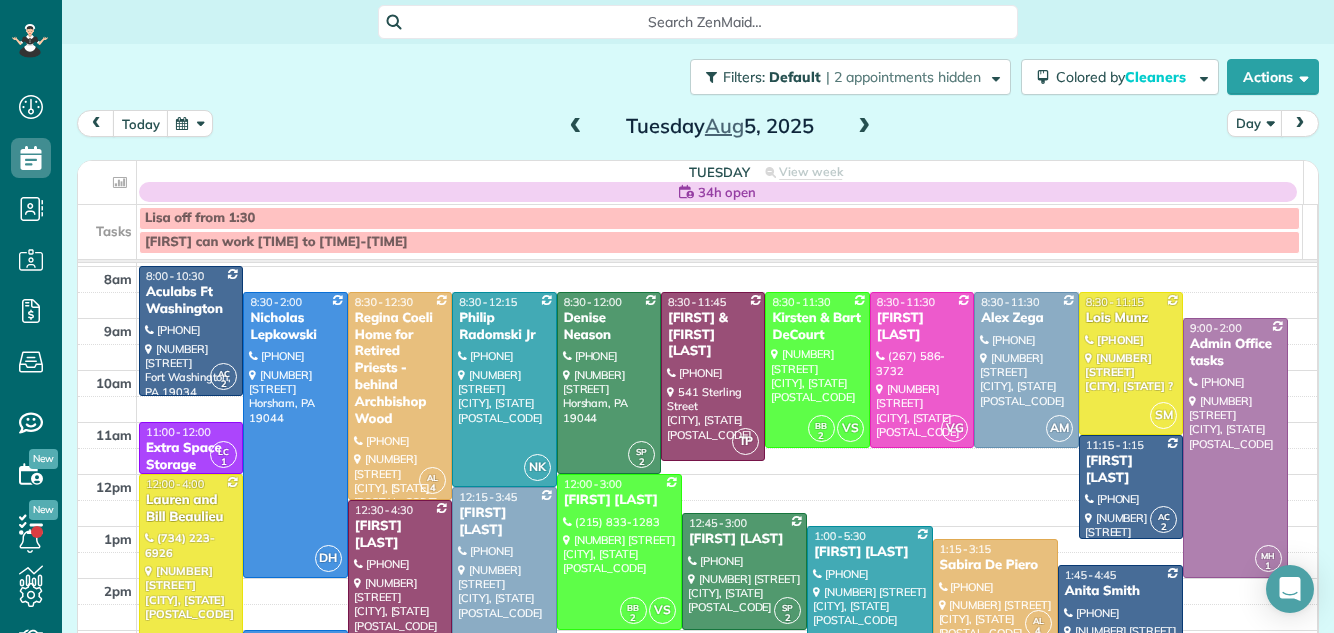 click at bounding box center [864, 127] 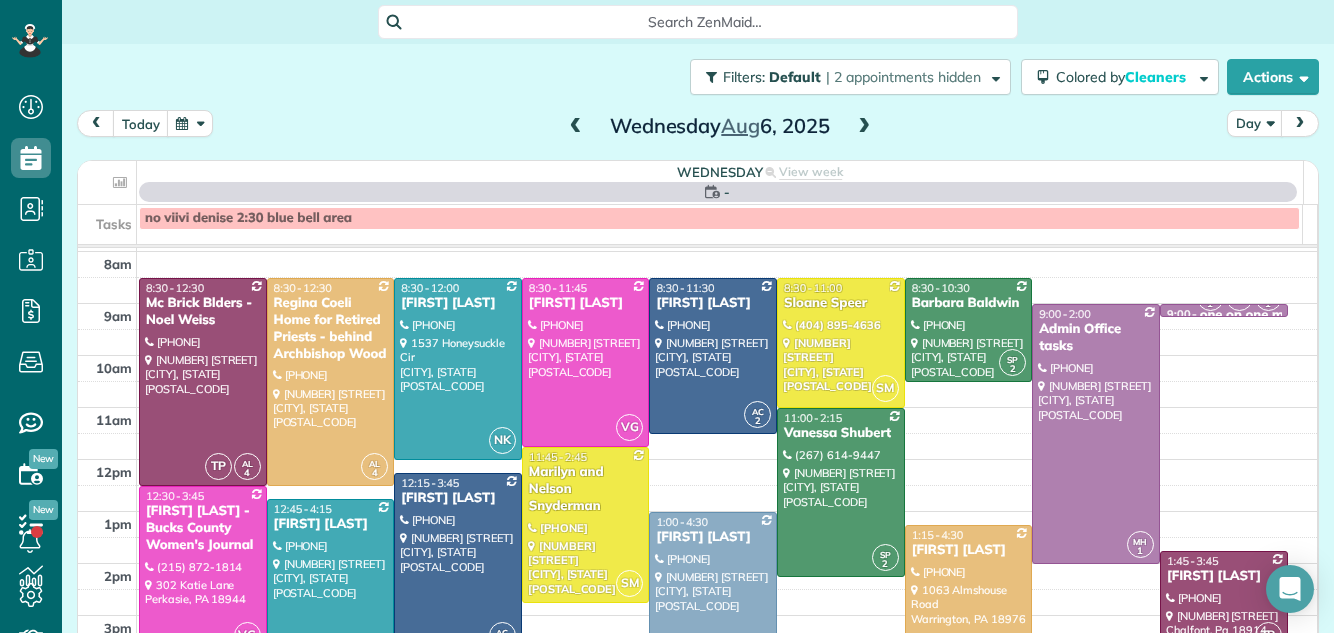 scroll, scrollTop: 0, scrollLeft: 0, axis: both 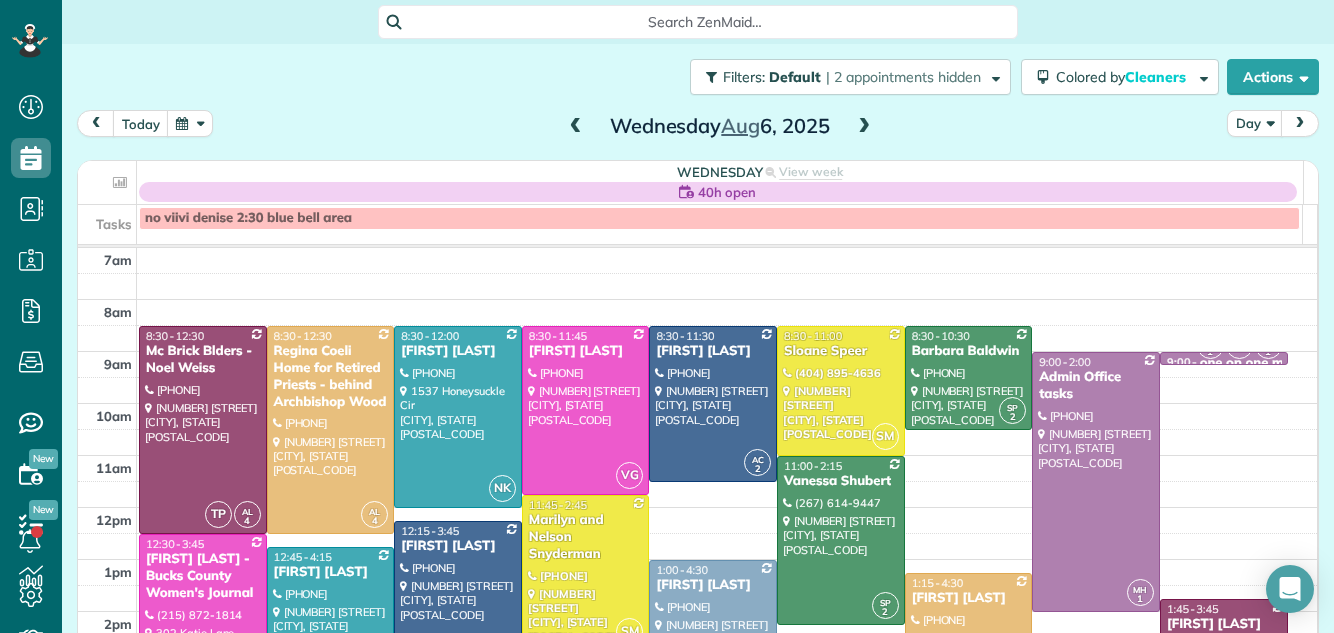click at bounding box center (864, 127) 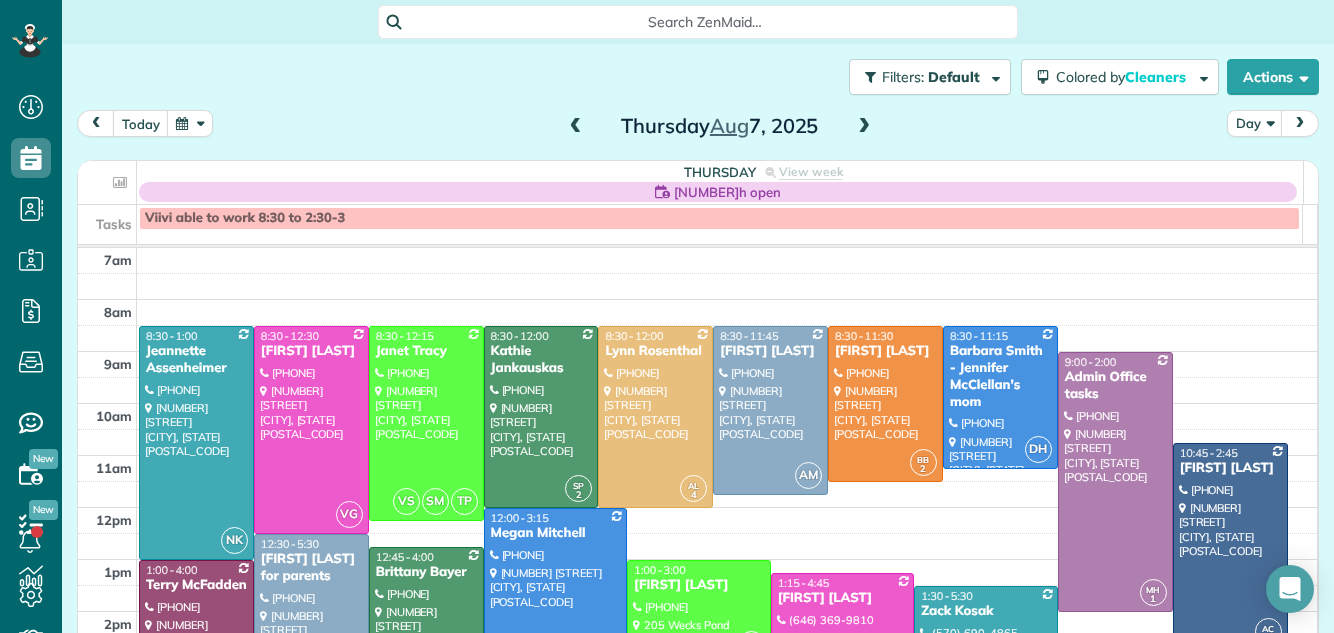 click at bounding box center (864, 127) 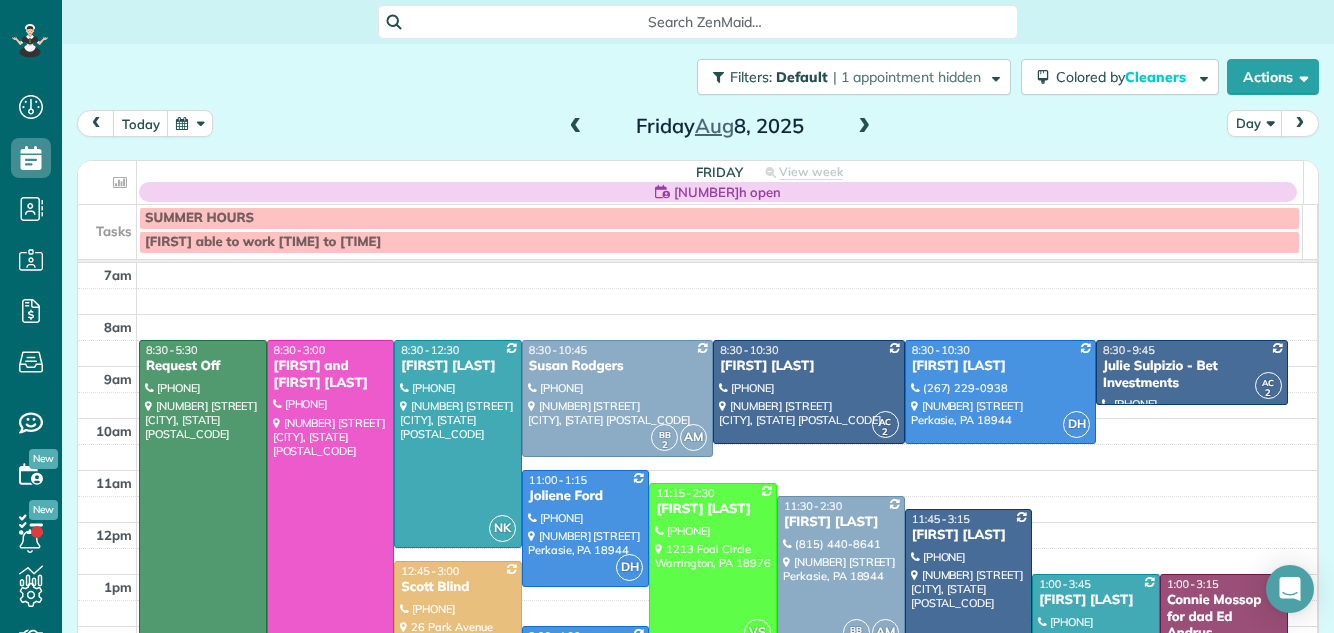 click at bounding box center [576, 127] 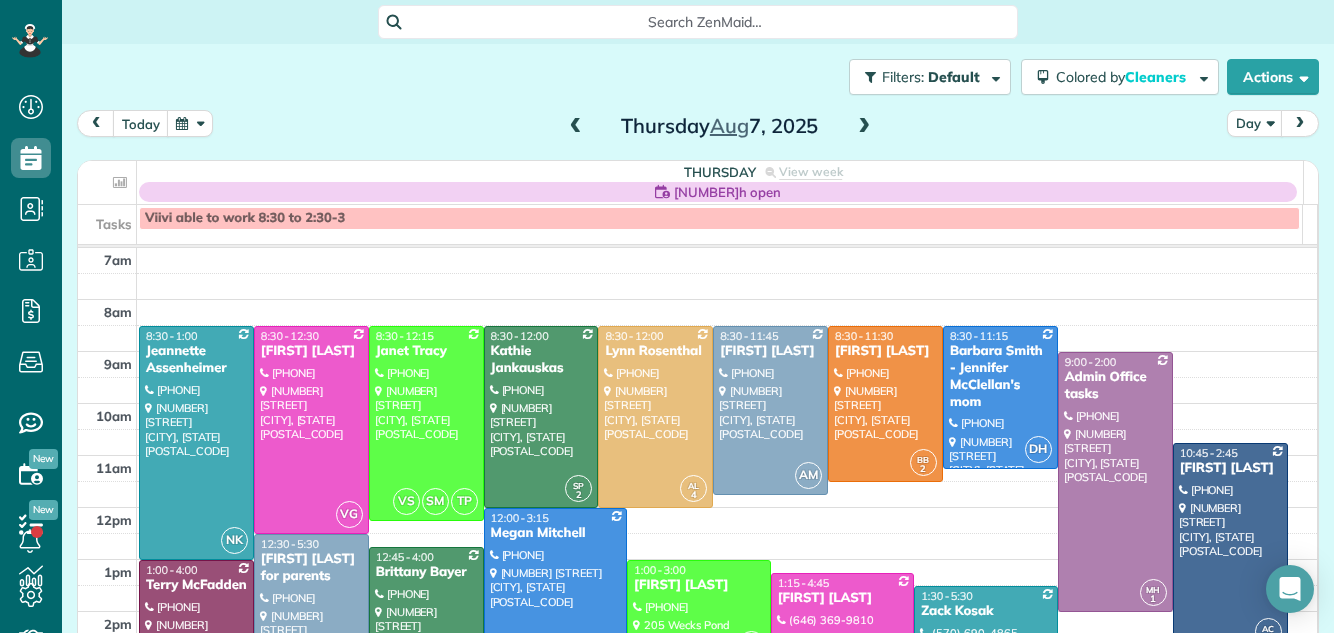 click at bounding box center [864, 127] 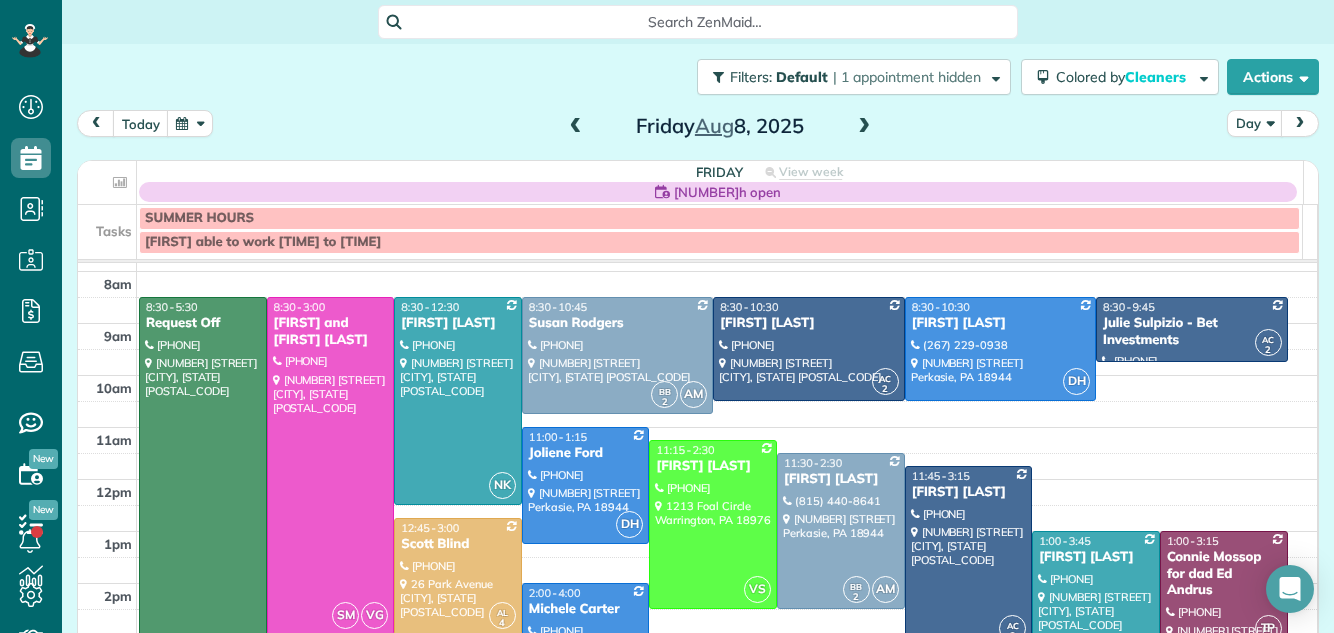 scroll, scrollTop: 31, scrollLeft: 0, axis: vertical 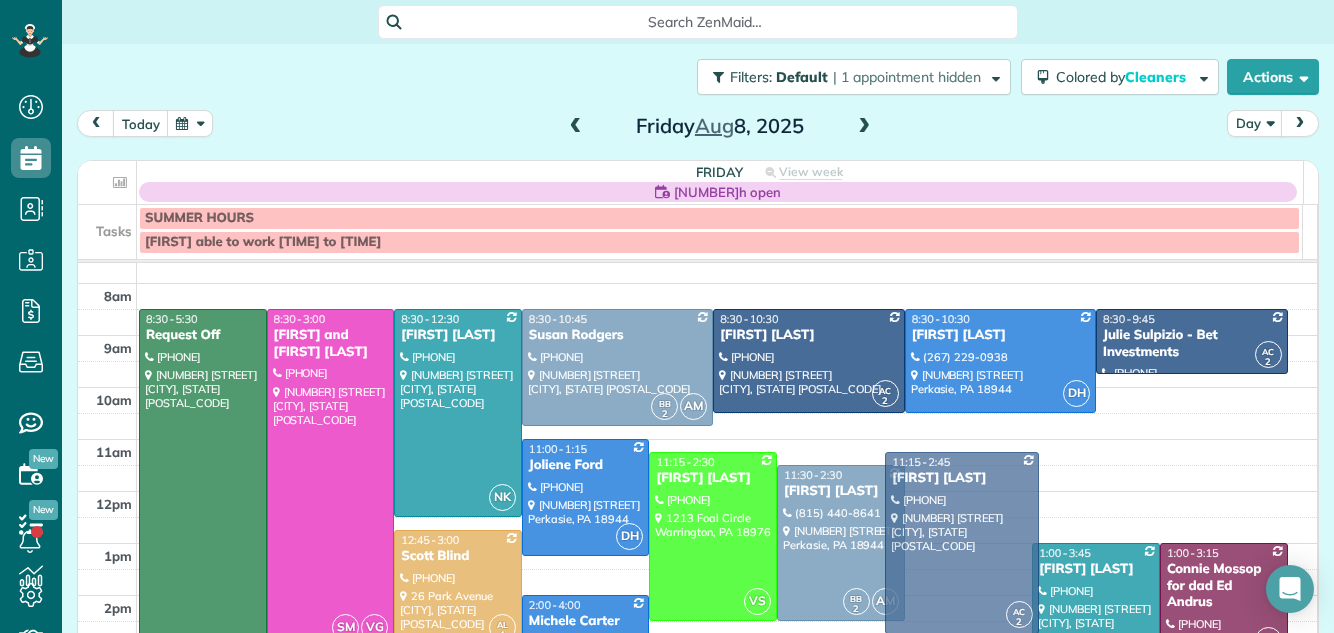 drag, startPoint x: 949, startPoint y: 540, endPoint x: 946, endPoint y: 510, distance: 30.149628 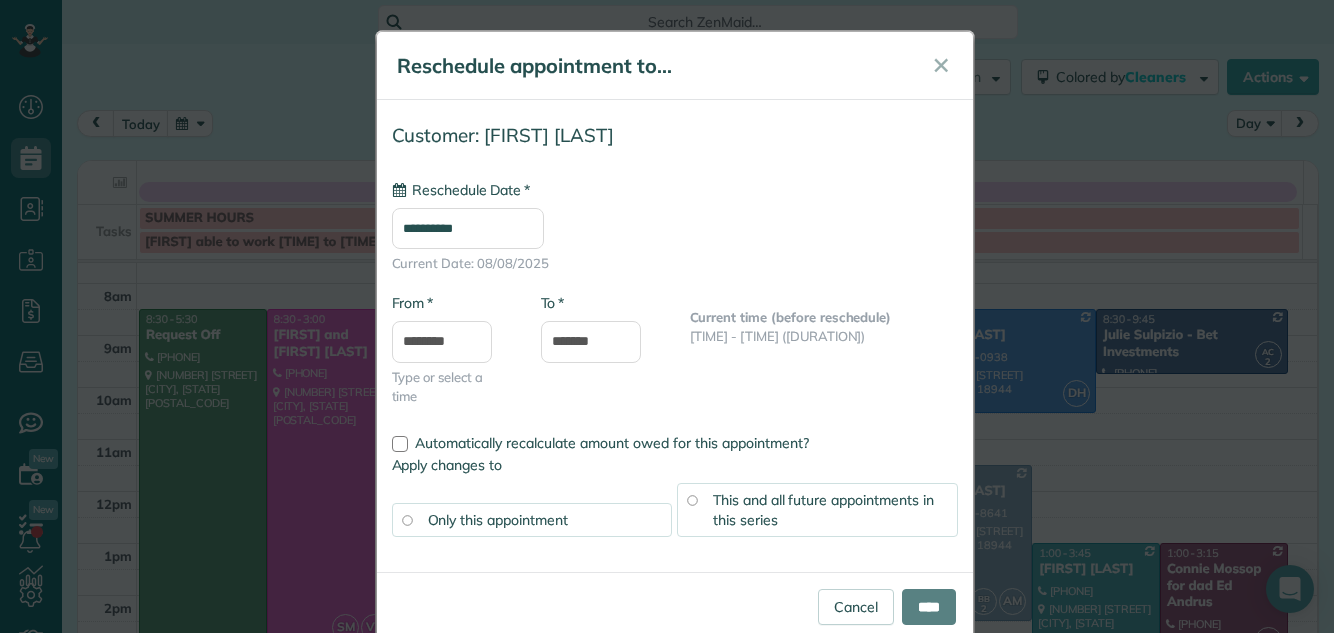 type on "**********" 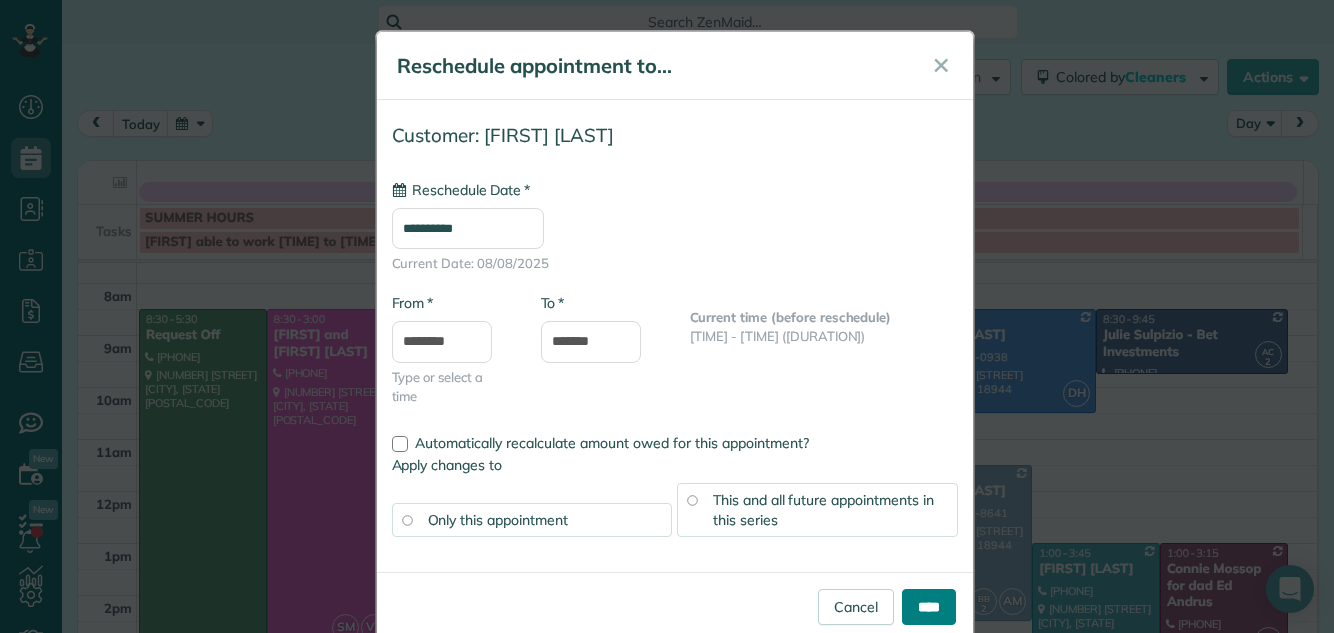 click on "****" at bounding box center [929, 607] 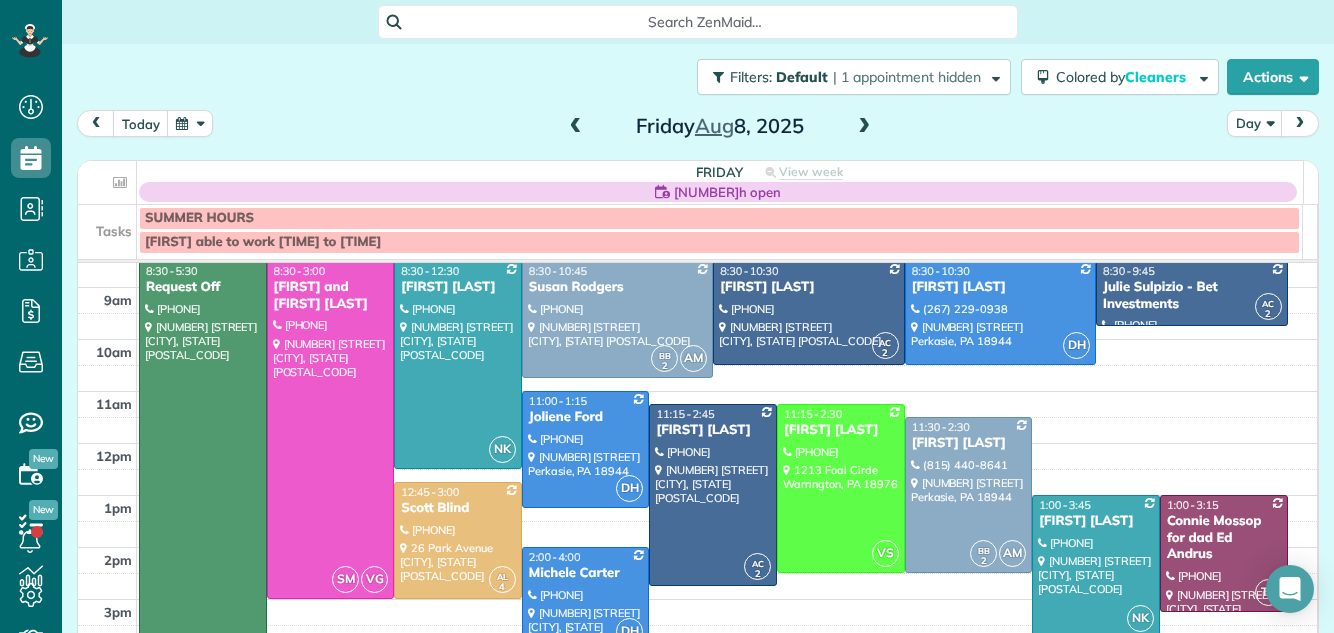 scroll, scrollTop: 142, scrollLeft: 0, axis: vertical 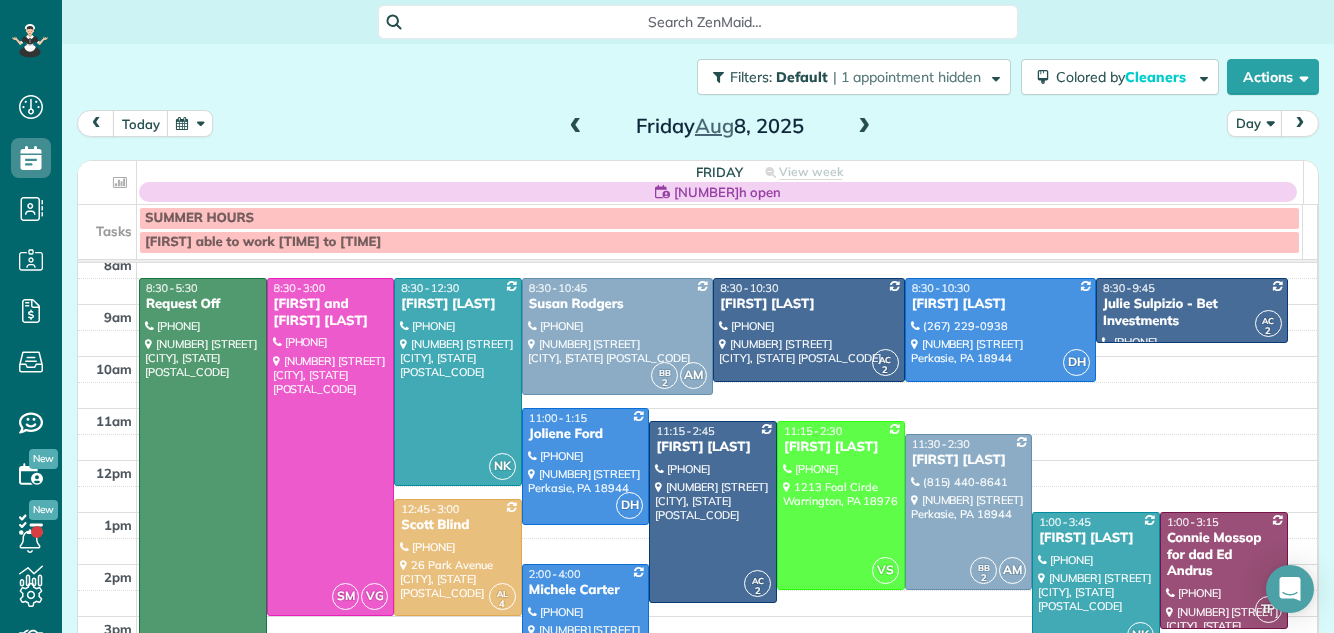click at bounding box center (576, 127) 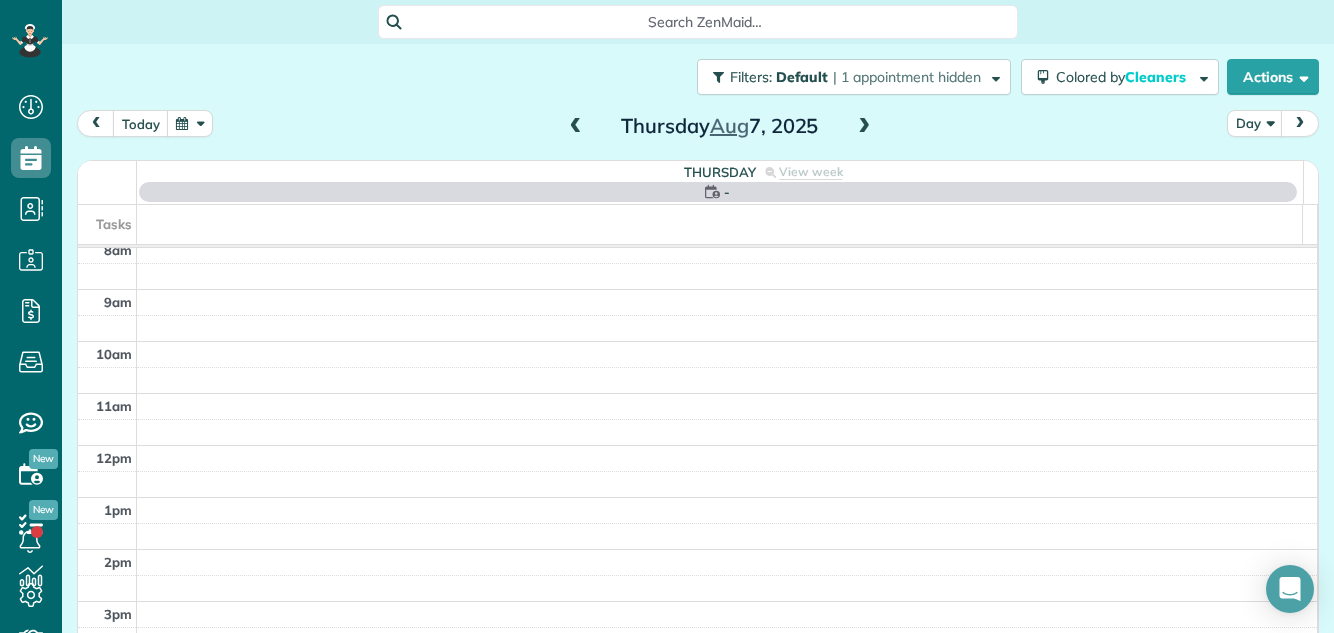 scroll, scrollTop: 0, scrollLeft: 0, axis: both 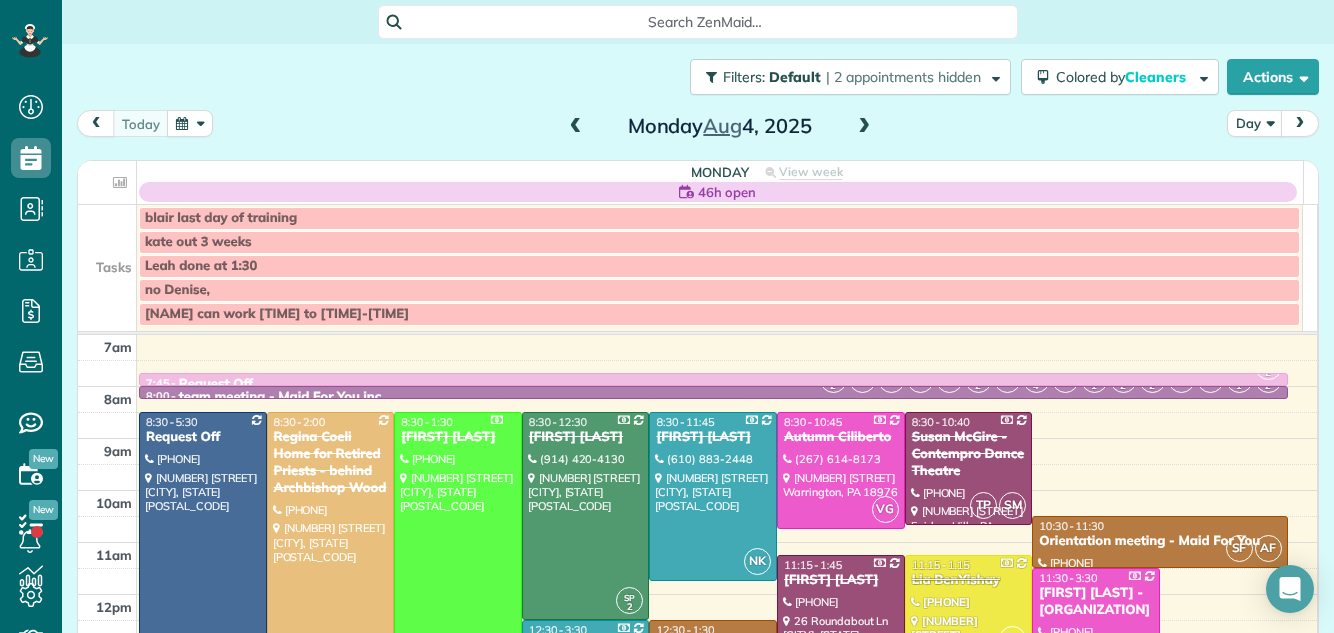click at bounding box center (864, 127) 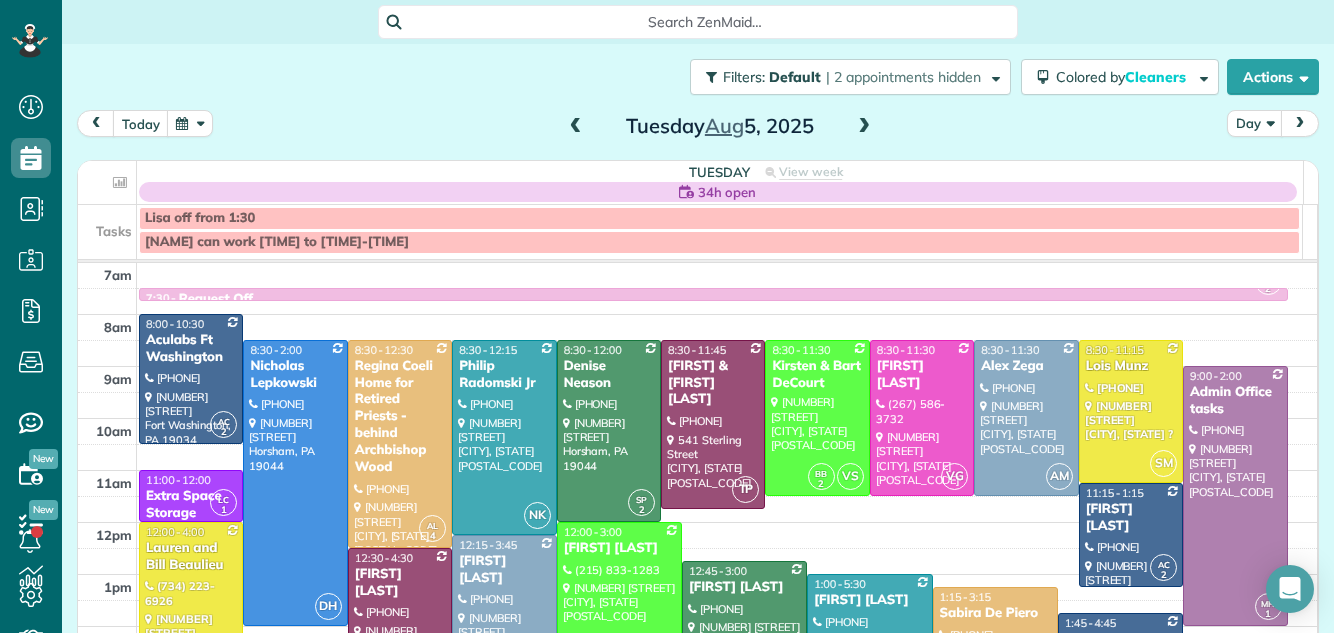 click at bounding box center (864, 127) 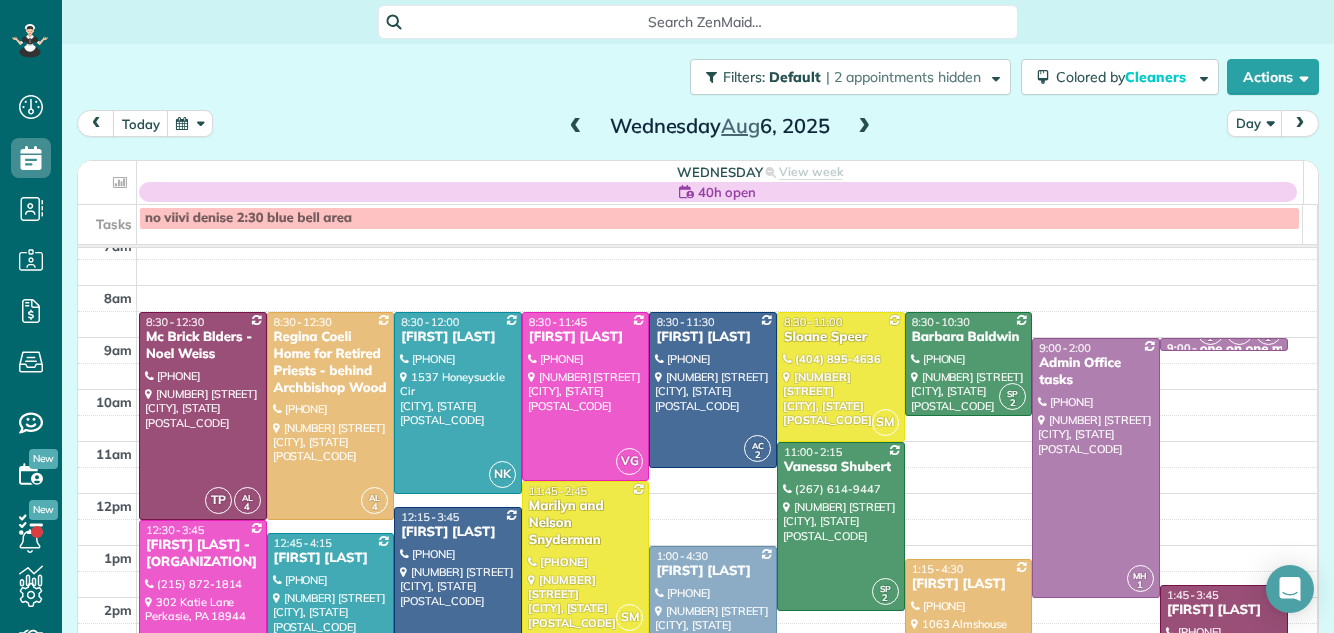 scroll, scrollTop: 0, scrollLeft: 0, axis: both 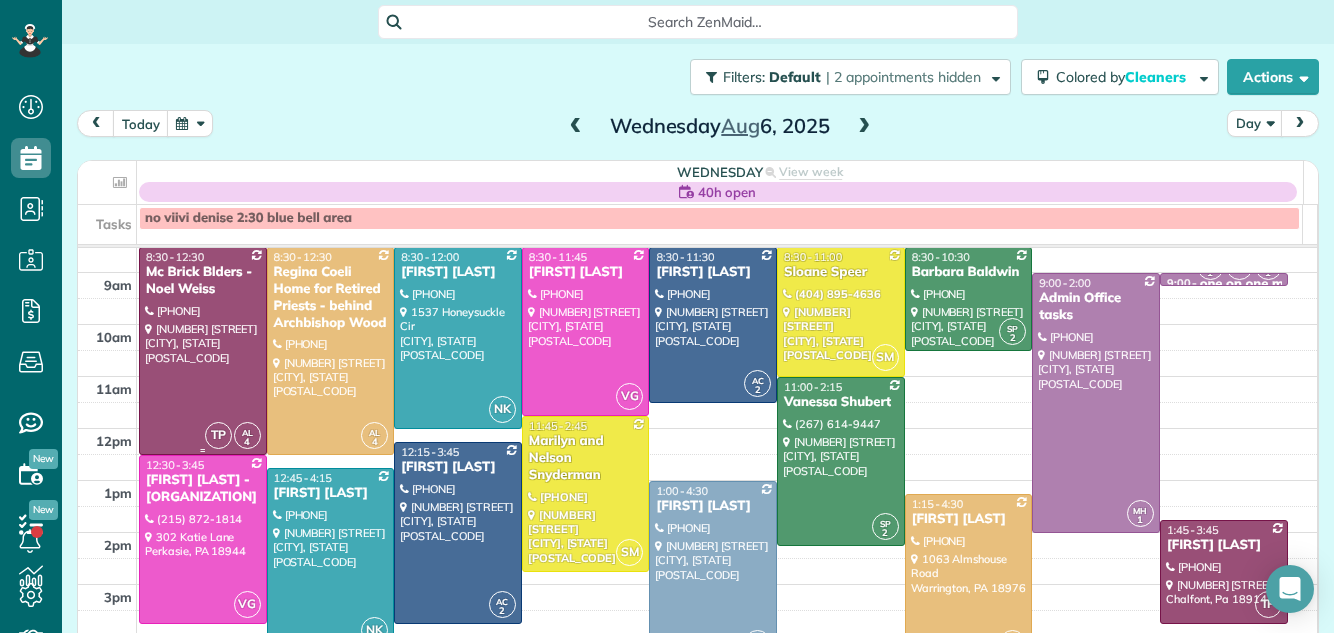 click on "Mc Brick Blders - Noel Weiss" at bounding box center (203, 281) 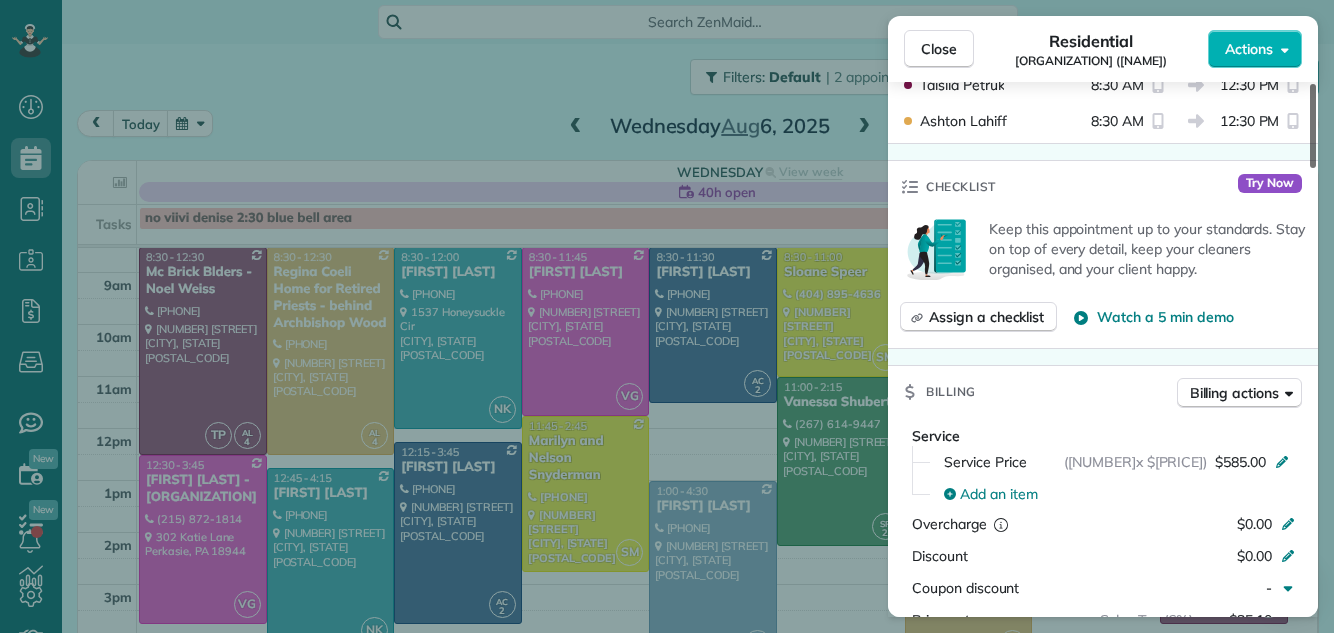 scroll, scrollTop: 719, scrollLeft: 0, axis: vertical 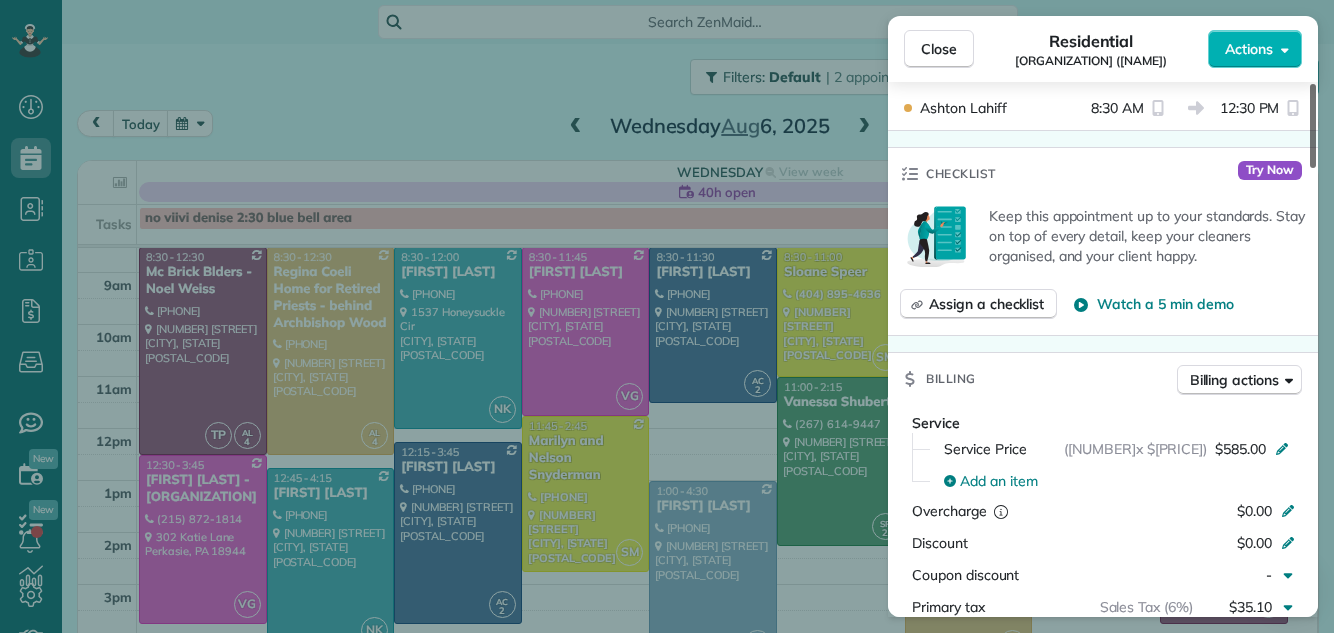 drag, startPoint x: 1315, startPoint y: 151, endPoint x: 1306, endPoint y: 264, distance: 113.35784 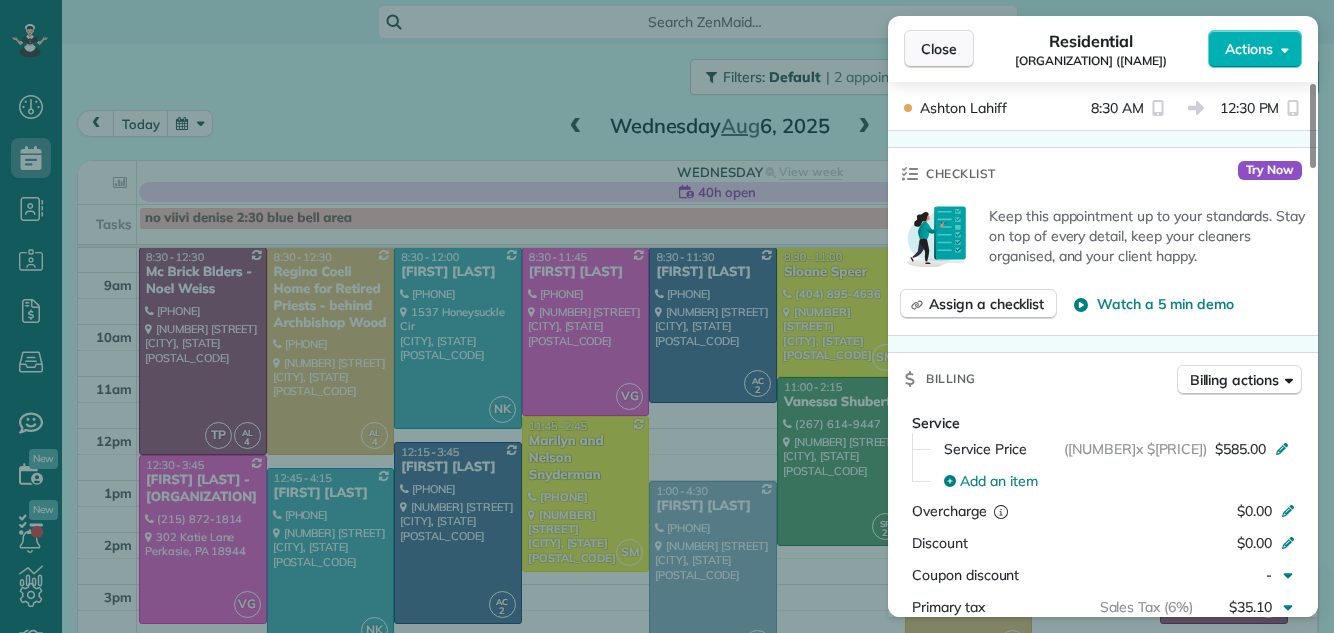 click on "Close" at bounding box center [939, 49] 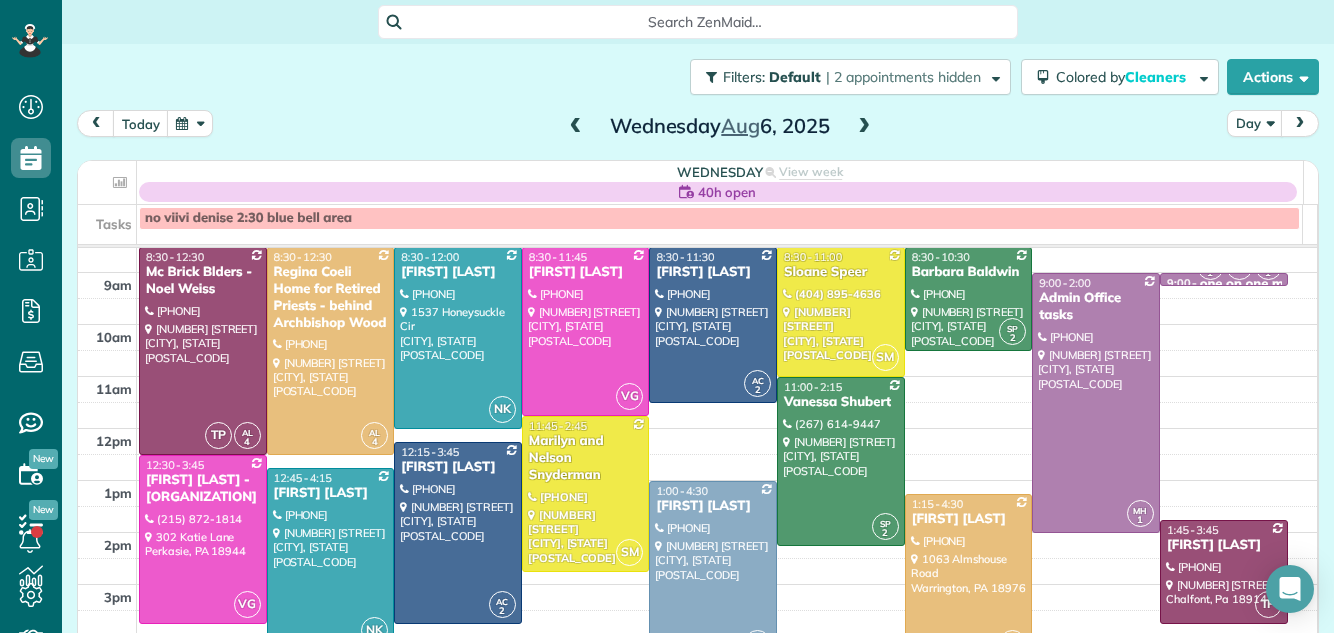 drag, startPoint x: 946, startPoint y: 34, endPoint x: 1309, endPoint y: 29, distance: 363.03442 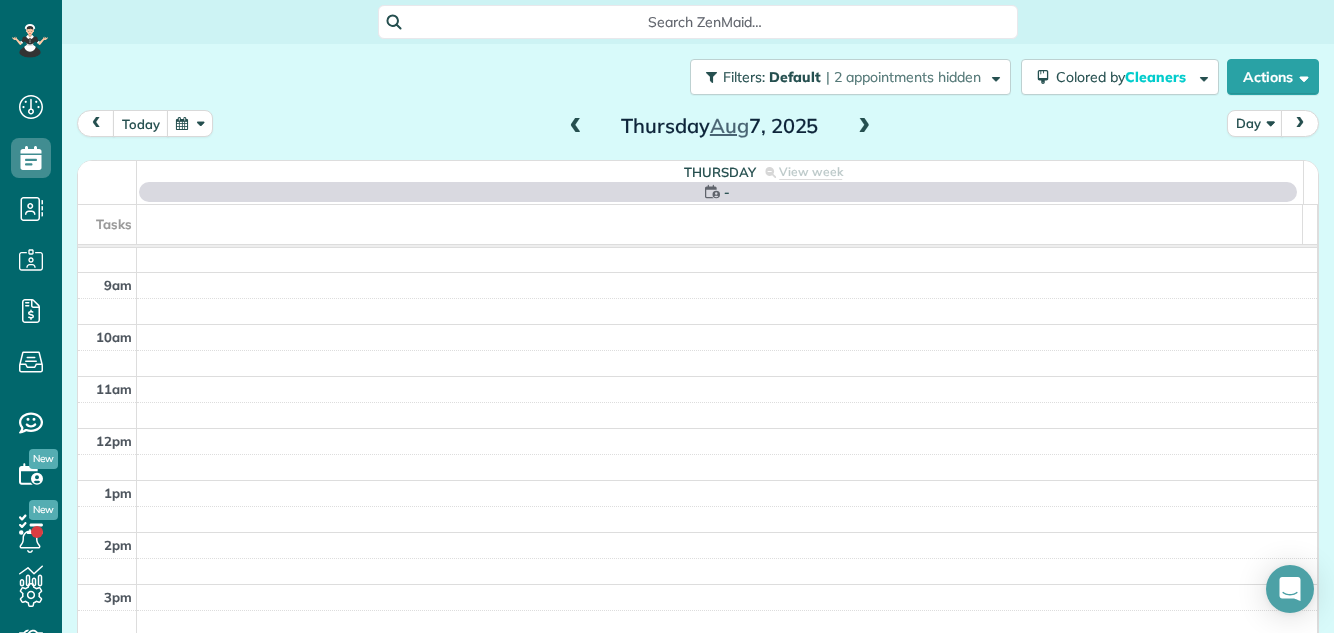 scroll, scrollTop: 0, scrollLeft: 0, axis: both 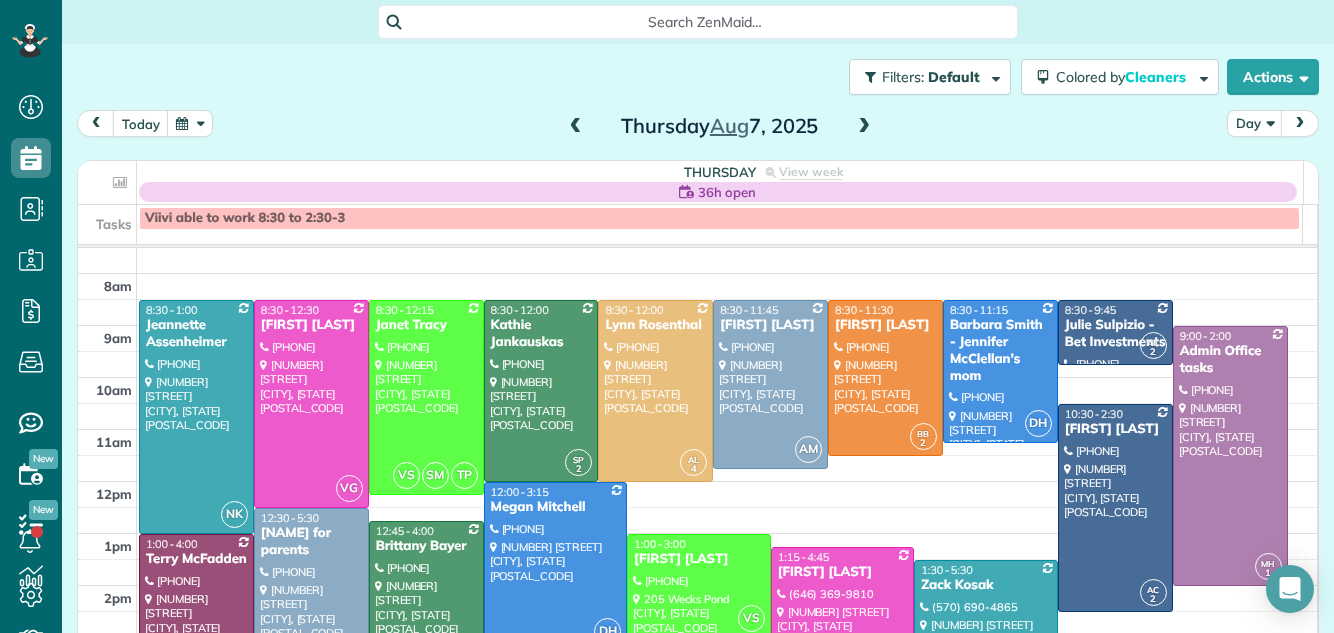 click at bounding box center (864, 127) 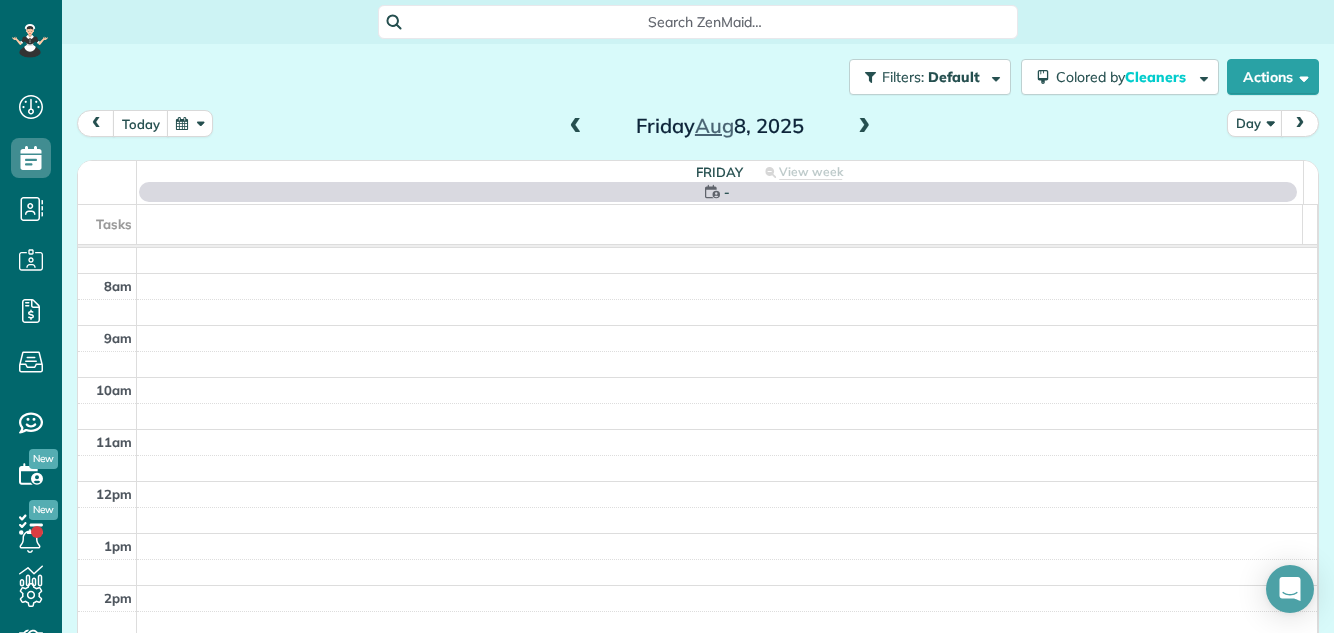 scroll, scrollTop: 0, scrollLeft: 0, axis: both 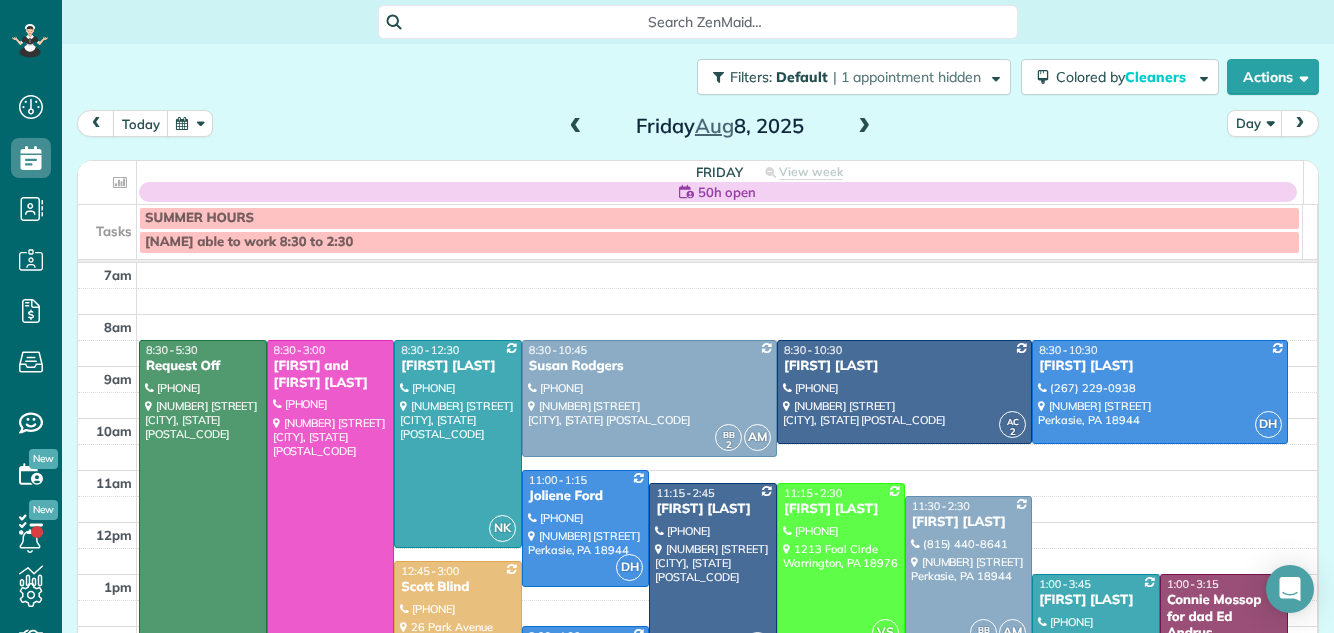 click at bounding box center [576, 127] 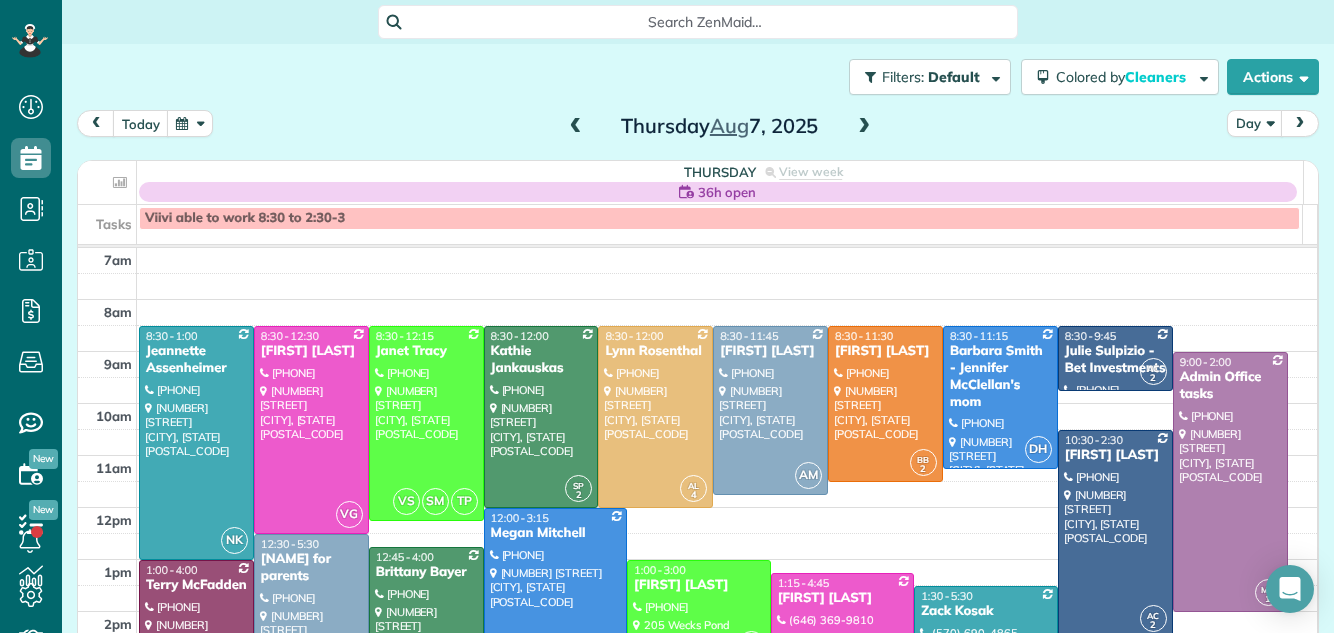click at bounding box center [864, 127] 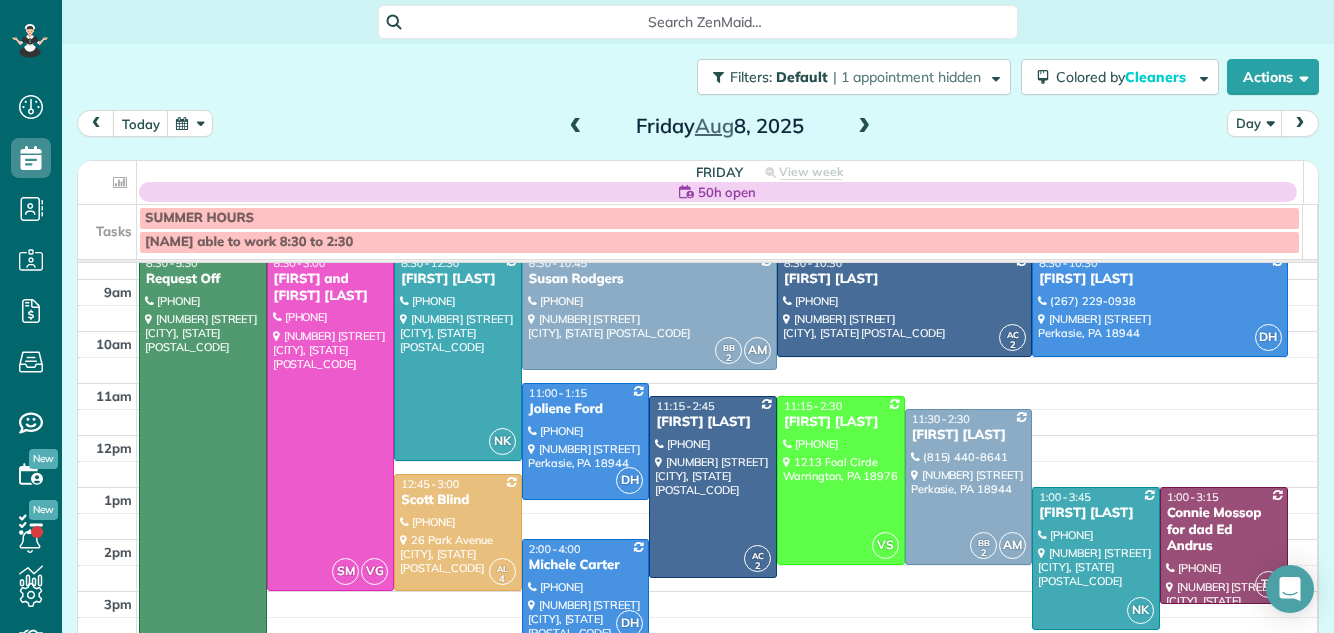 scroll, scrollTop: 10, scrollLeft: 0, axis: vertical 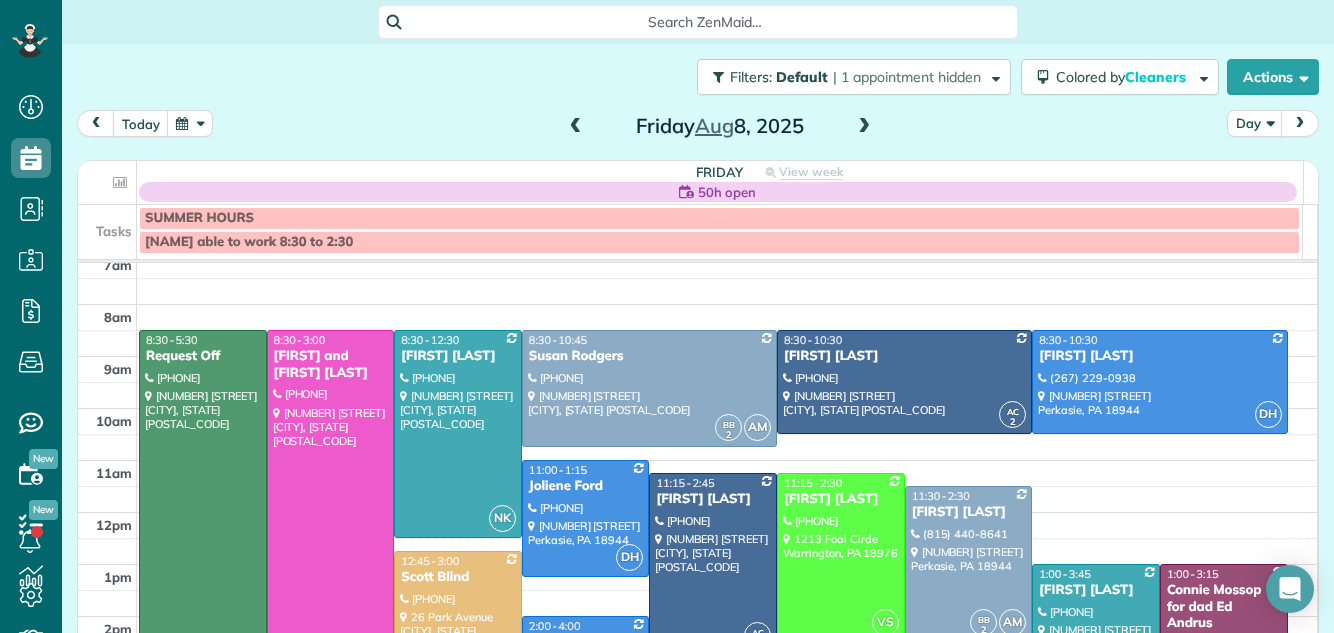 click at bounding box center (841, 557) 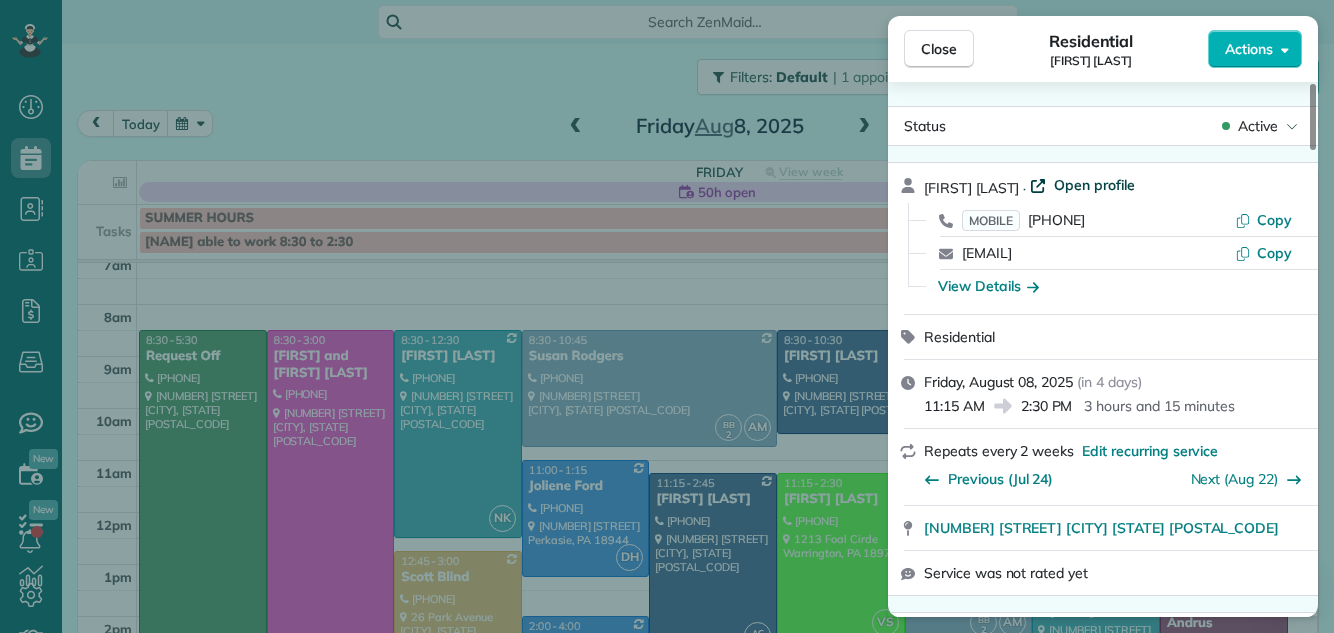 click on "Open profile" at bounding box center [1094, 185] 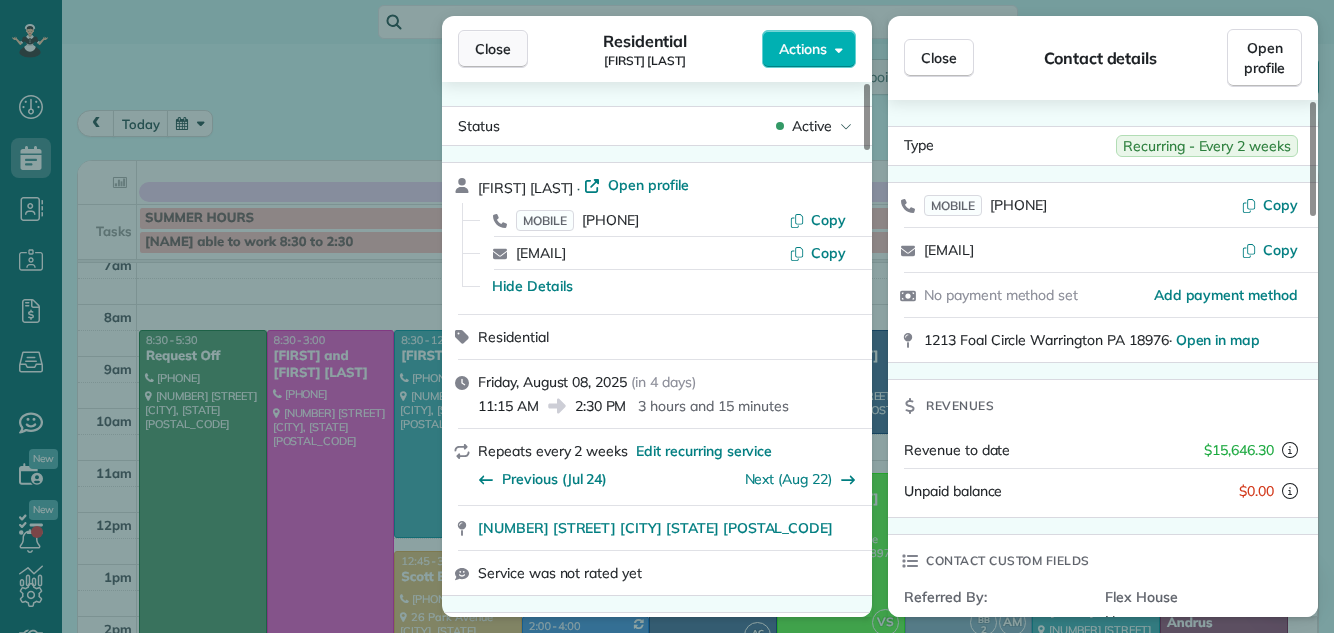 click on "Close" at bounding box center (493, 49) 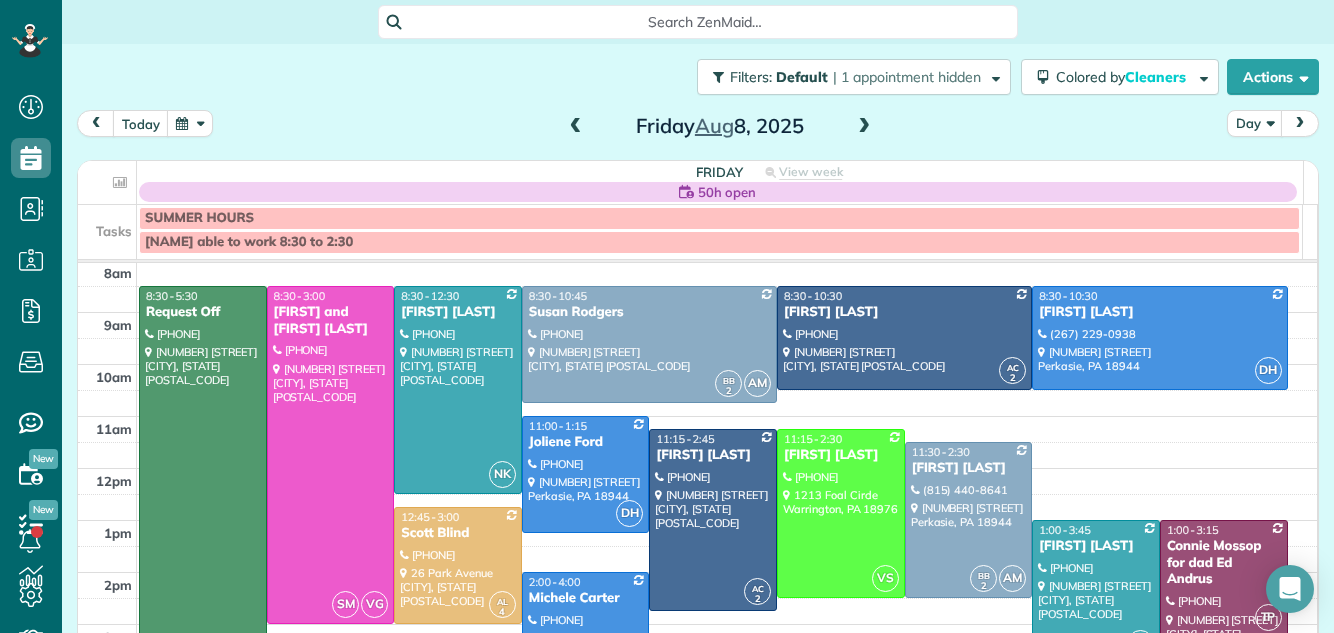 scroll, scrollTop: 48, scrollLeft: 0, axis: vertical 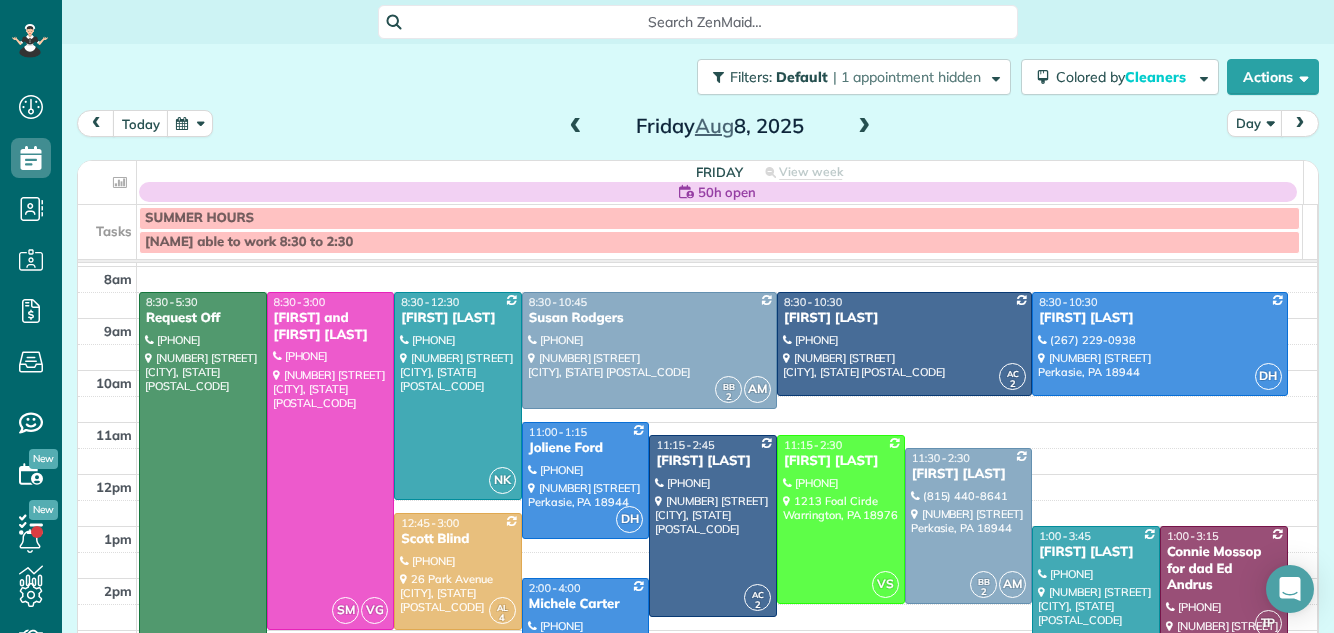click at bounding box center [576, 127] 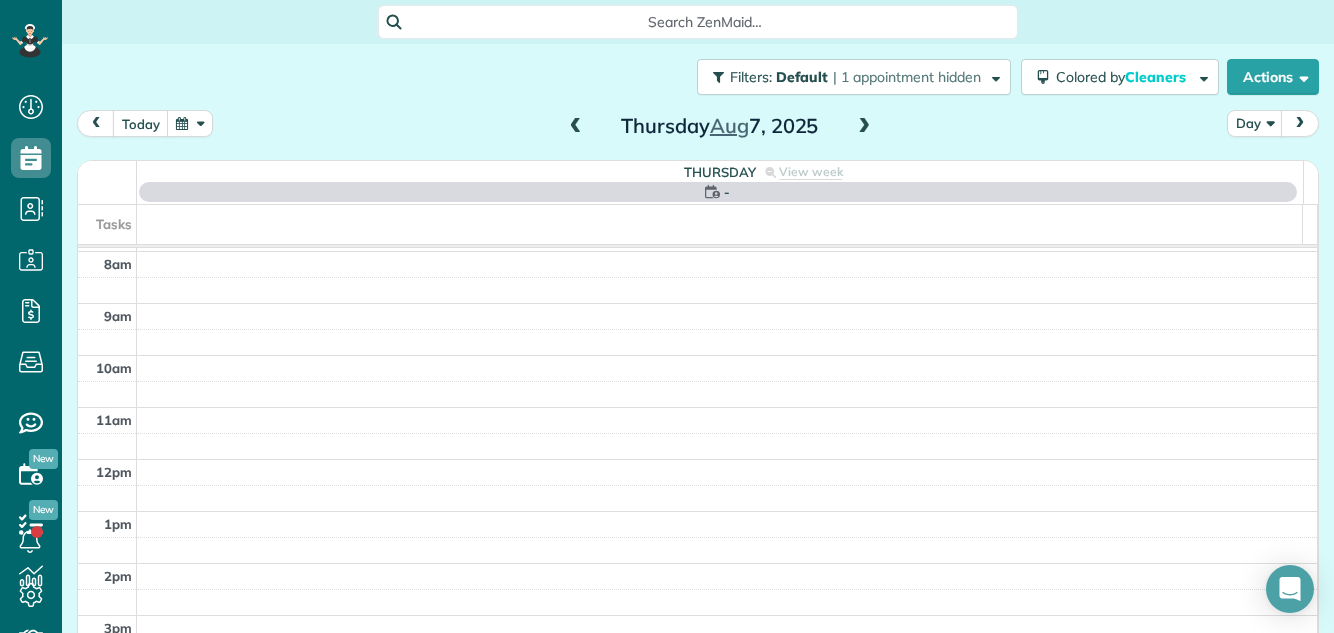 scroll, scrollTop: 0, scrollLeft: 0, axis: both 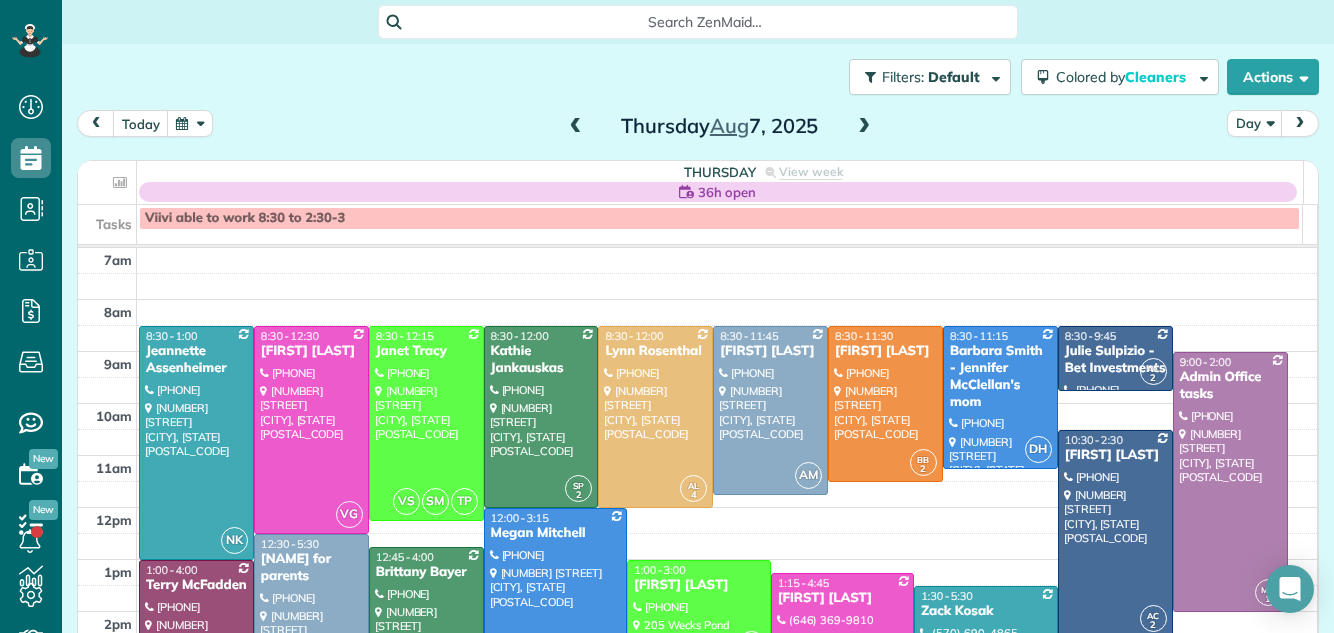 click at bounding box center [576, 127] 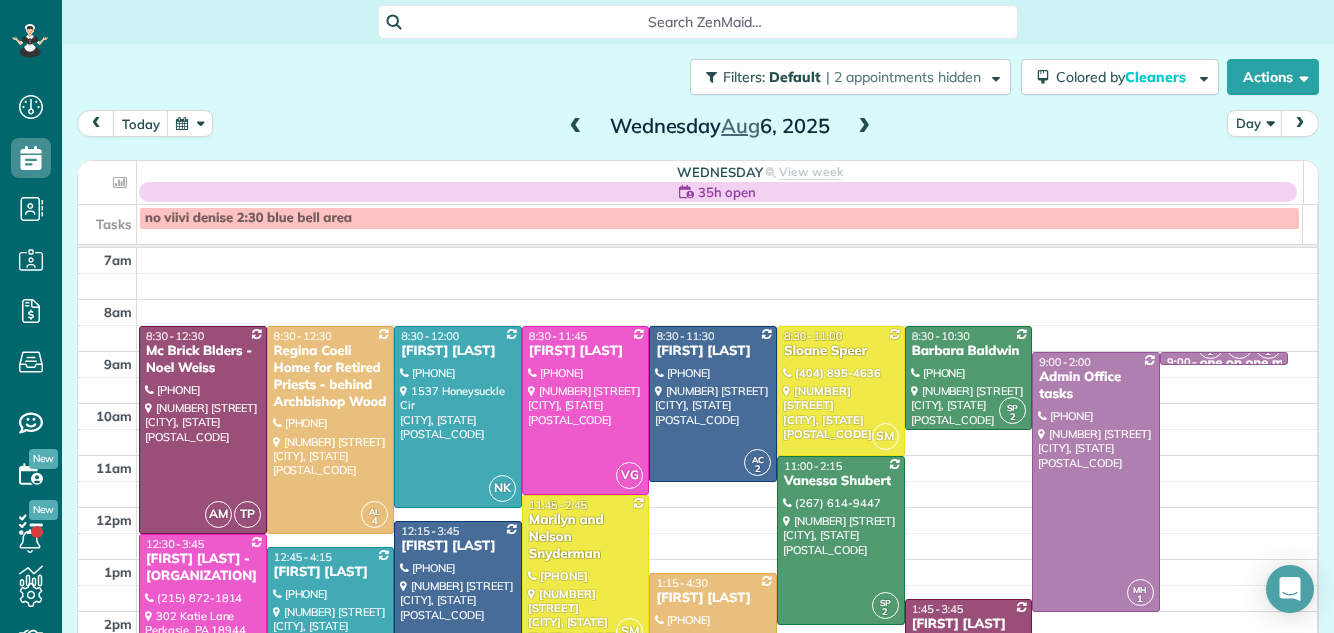 click at bounding box center (576, 127) 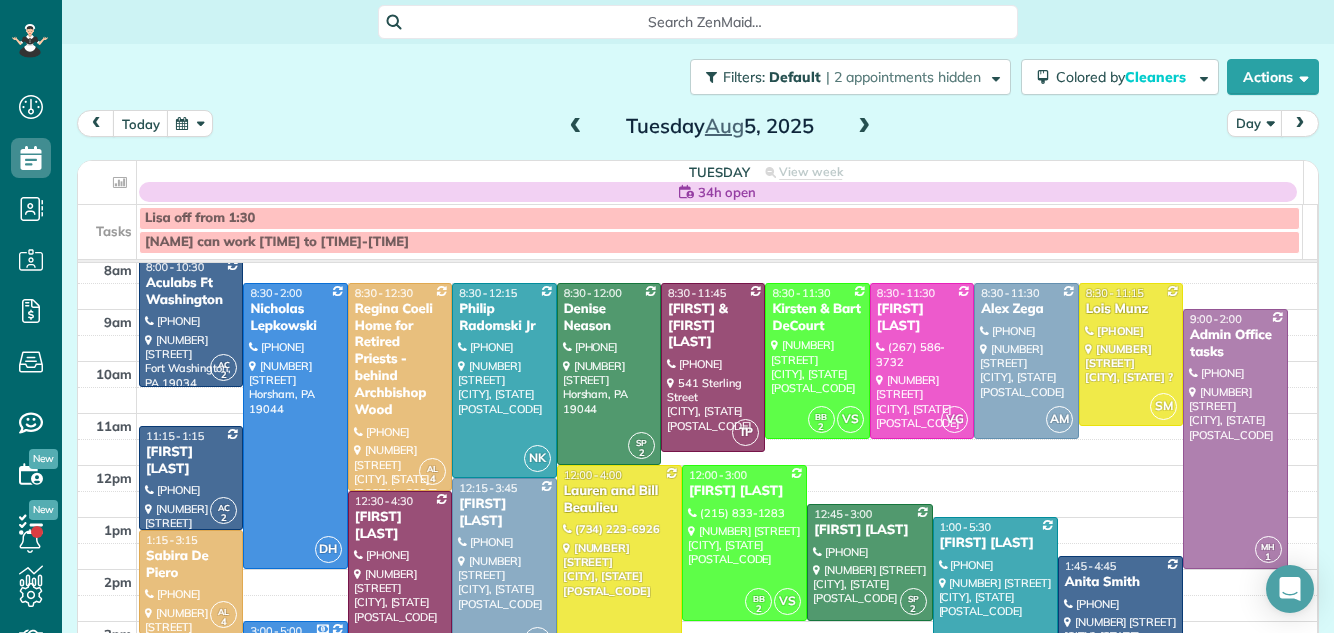 scroll, scrollTop: 0, scrollLeft: 0, axis: both 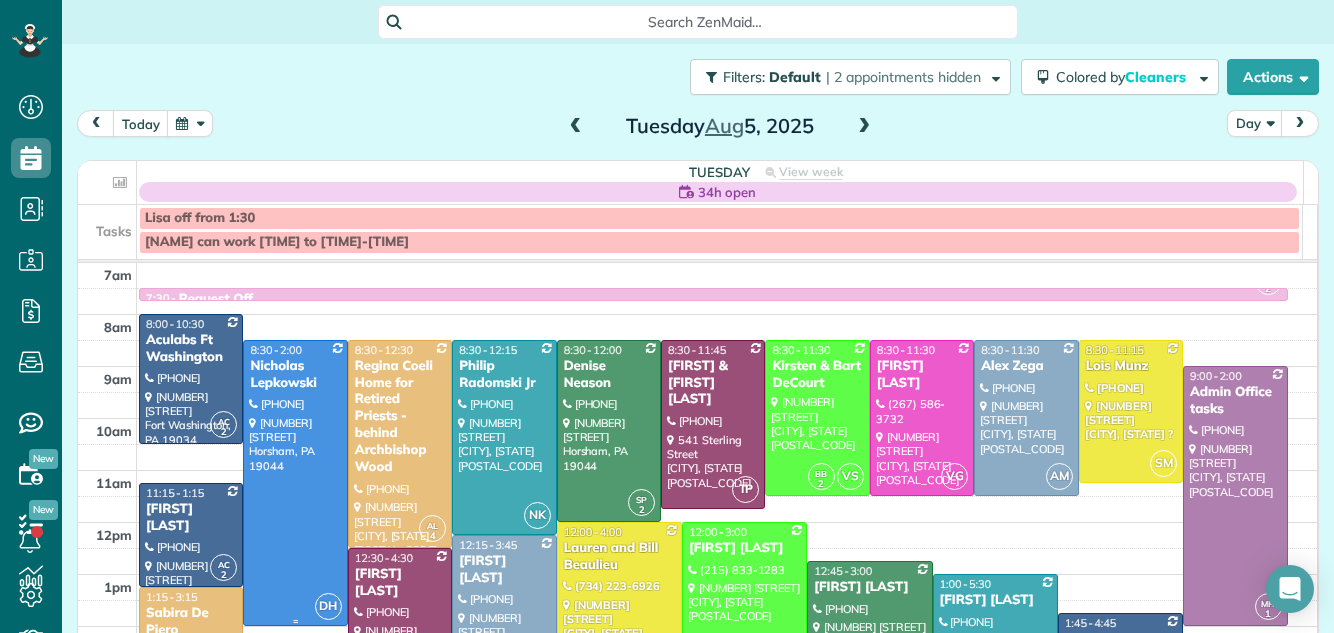 click at bounding box center (295, 483) 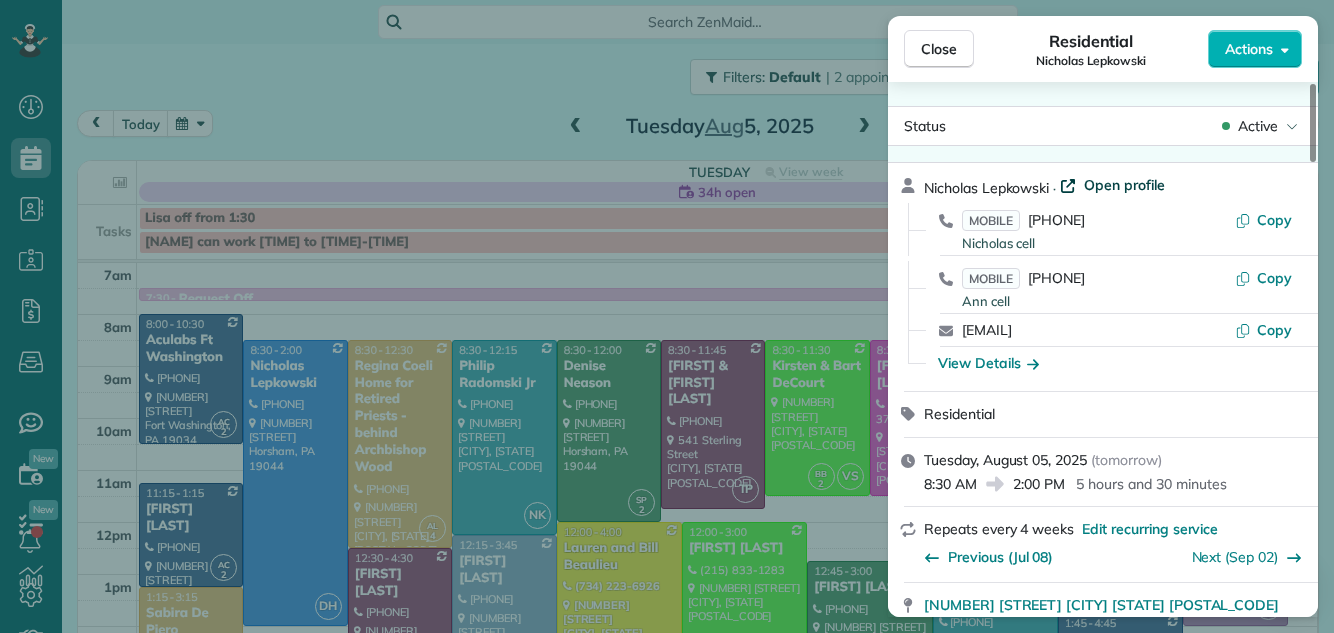 click on "Open profile" at bounding box center (1124, 185) 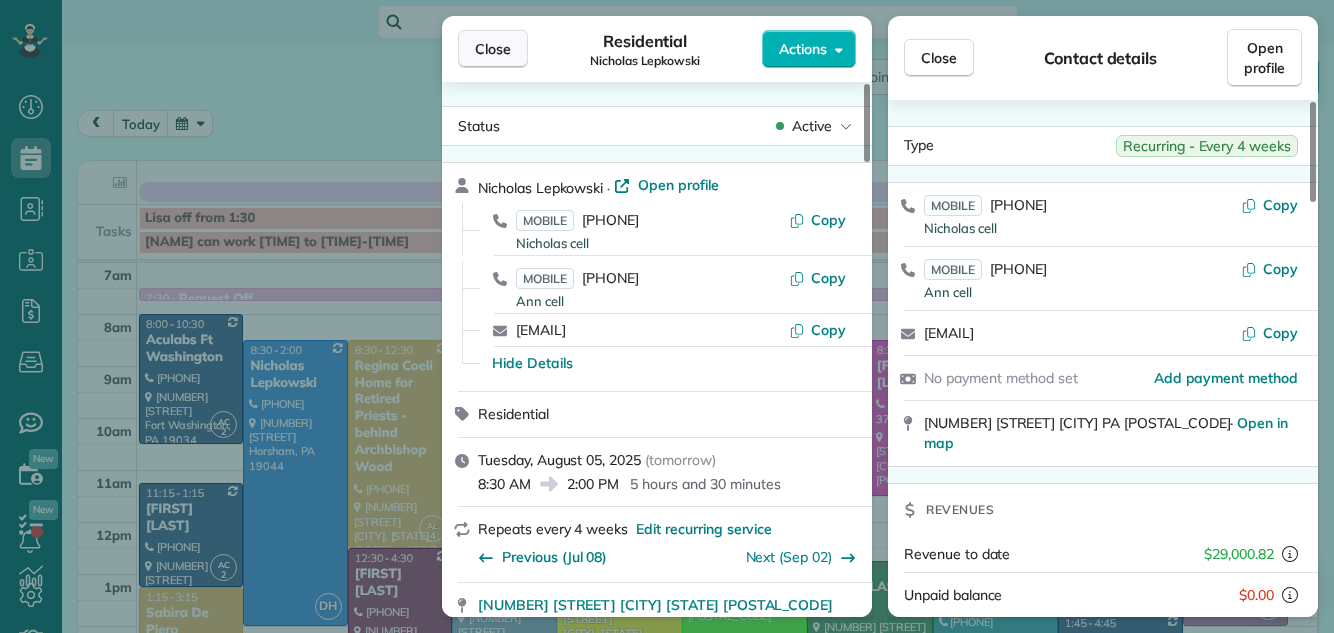 click on "Close" at bounding box center (493, 49) 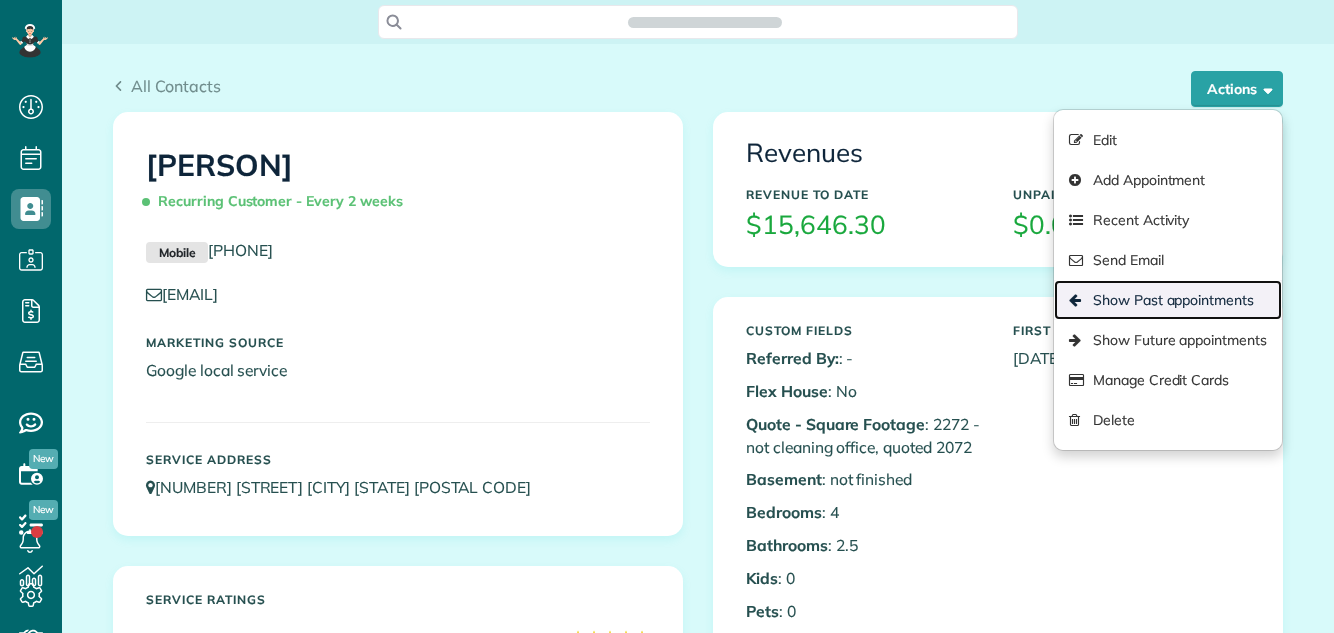 scroll, scrollTop: 0, scrollLeft: 0, axis: both 